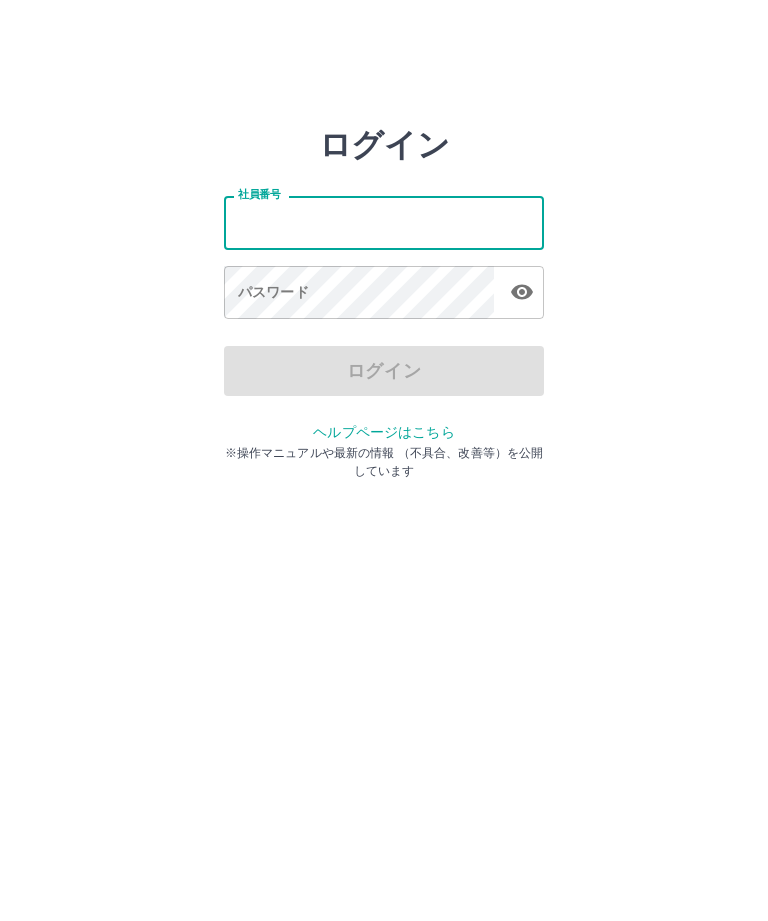 scroll, scrollTop: 0, scrollLeft: 0, axis: both 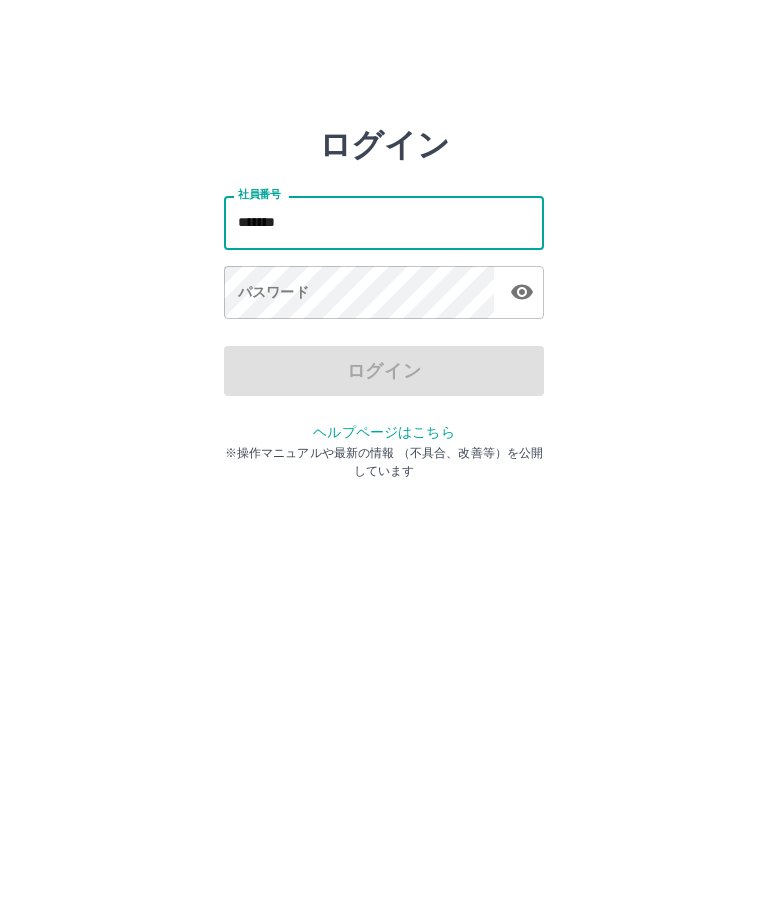 type on "*******" 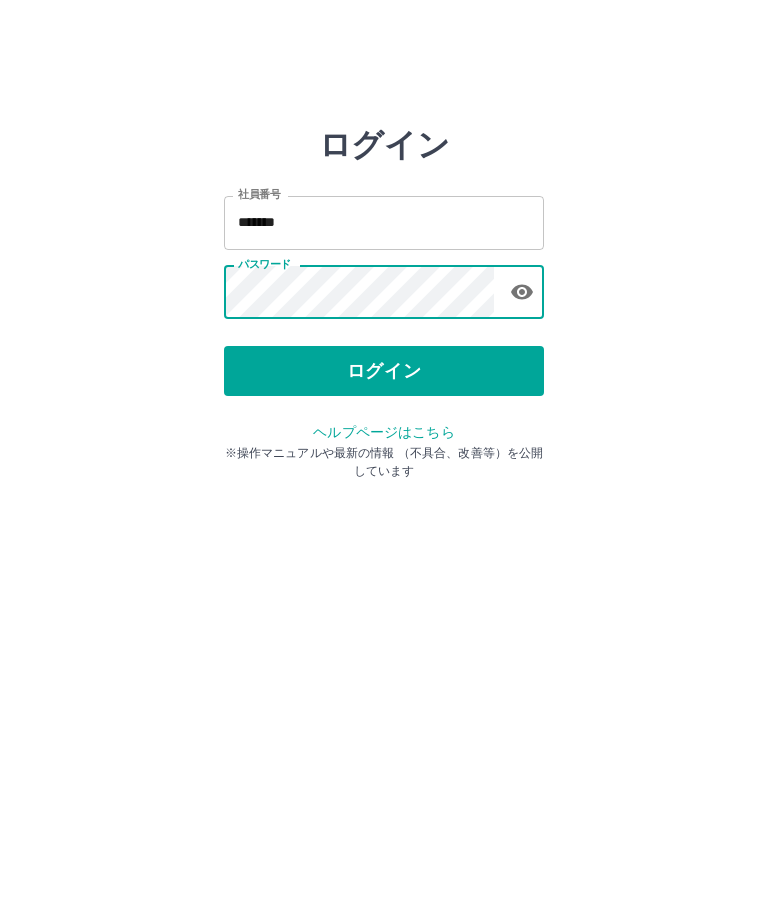 click on "ログイン" at bounding box center [384, 371] 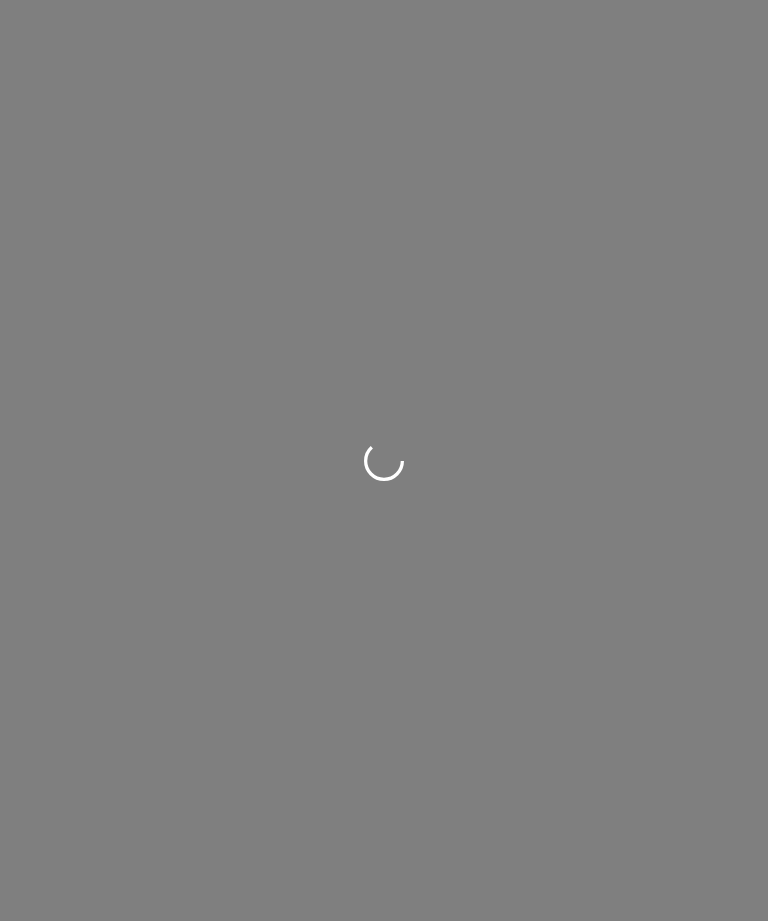 scroll, scrollTop: 0, scrollLeft: 0, axis: both 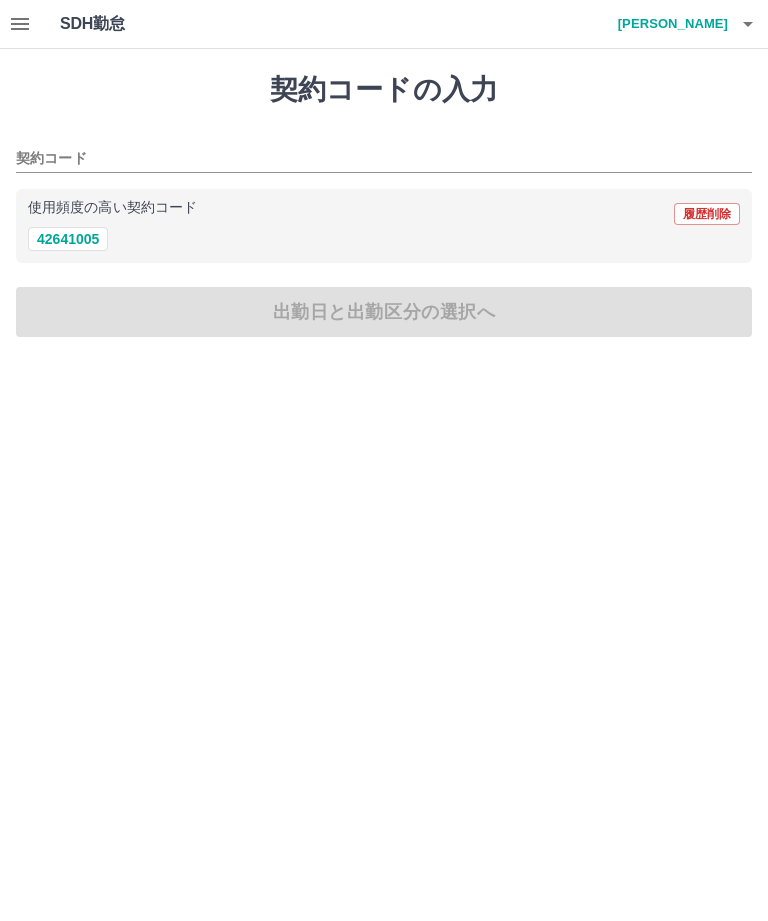 click on "42641005" at bounding box center (68, 239) 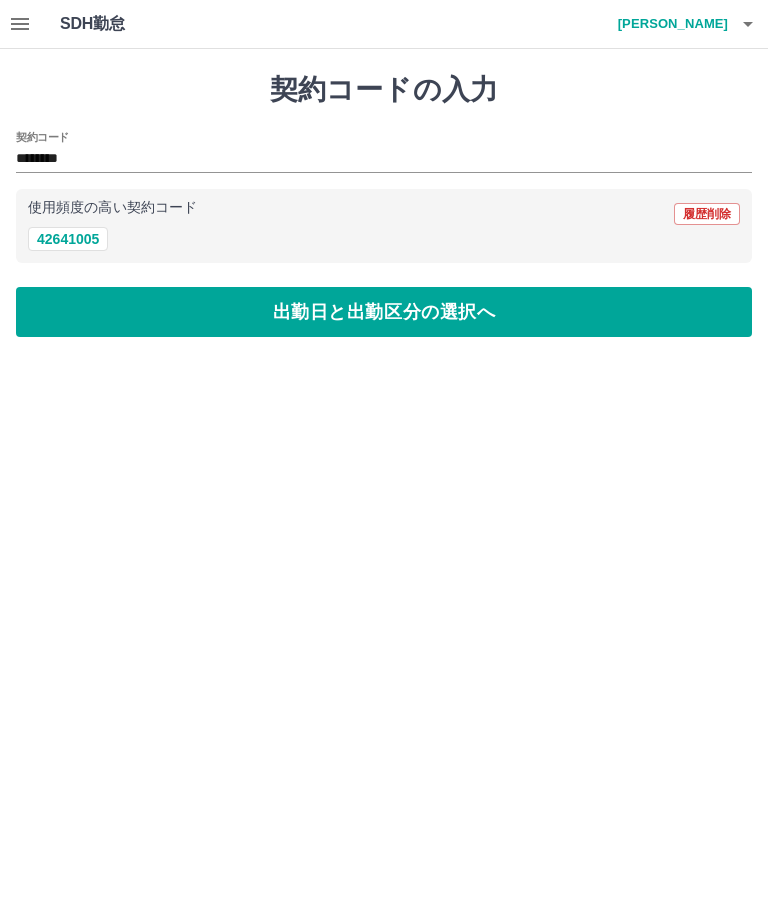 click on "出勤日と出勤区分の選択へ" at bounding box center [384, 312] 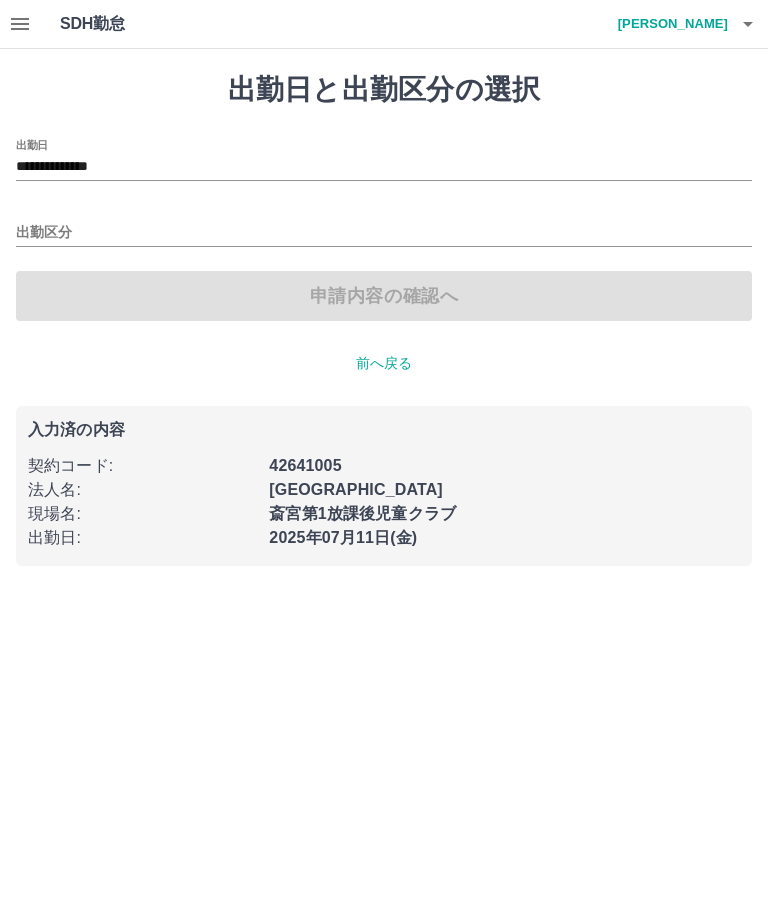 click on "出勤区分" at bounding box center (384, 226) 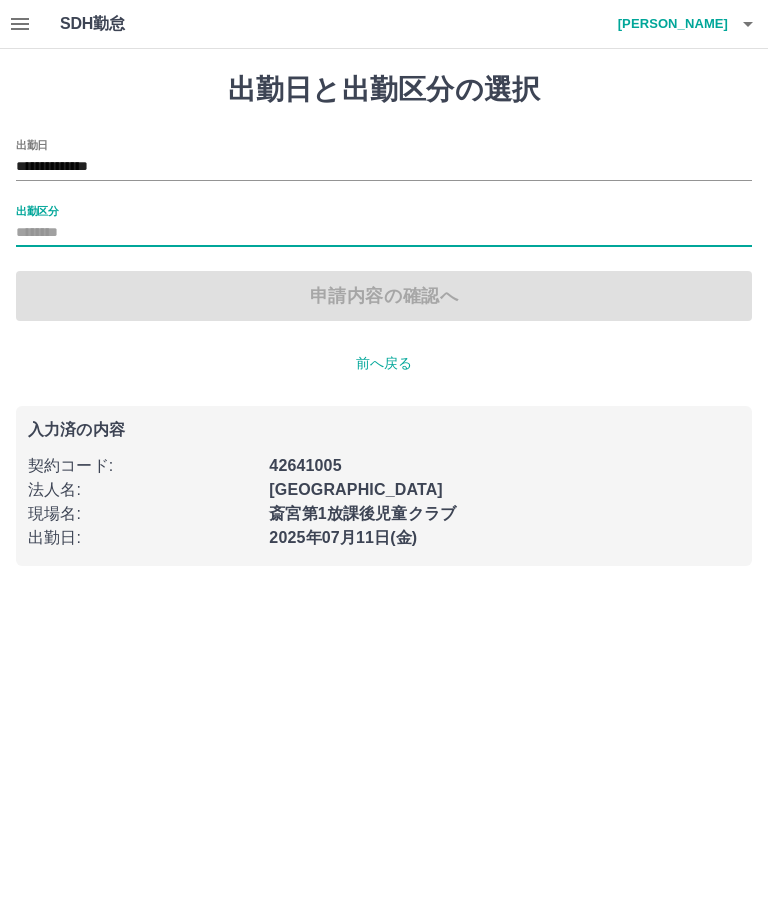 click on "出勤区分" at bounding box center (384, 226) 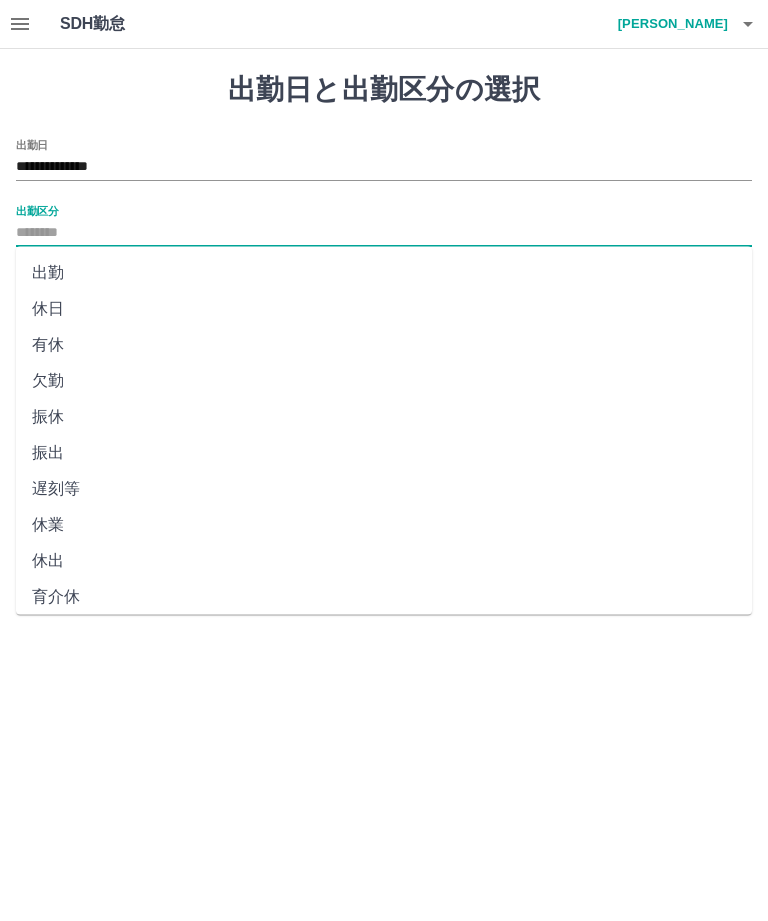click on "出勤" at bounding box center (384, 273) 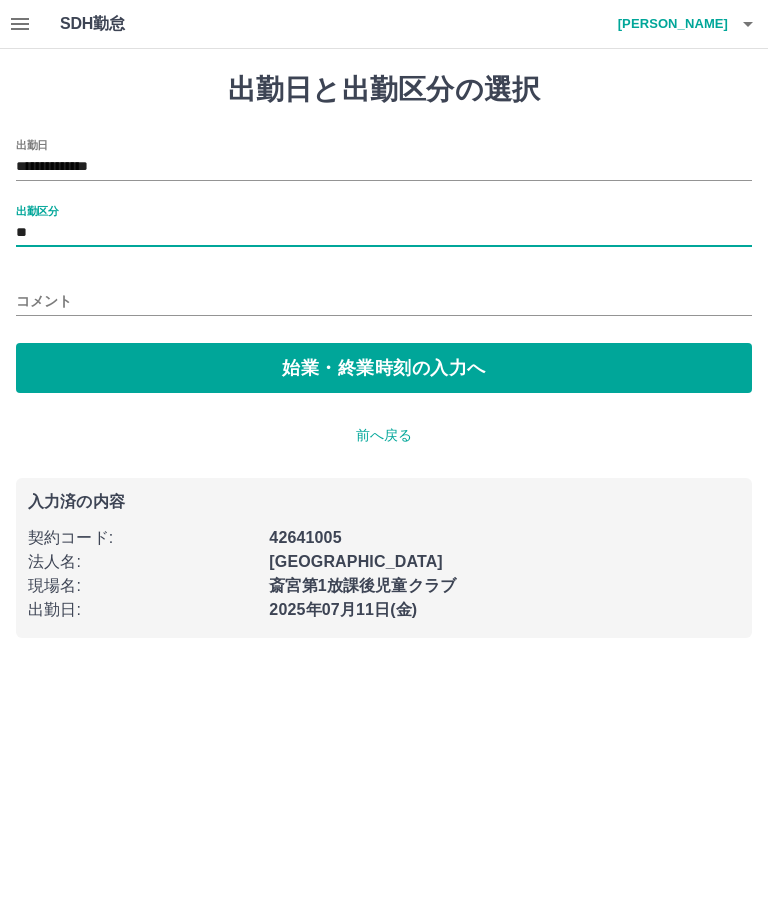 click on "始業・終業時刻の入力へ" at bounding box center [384, 368] 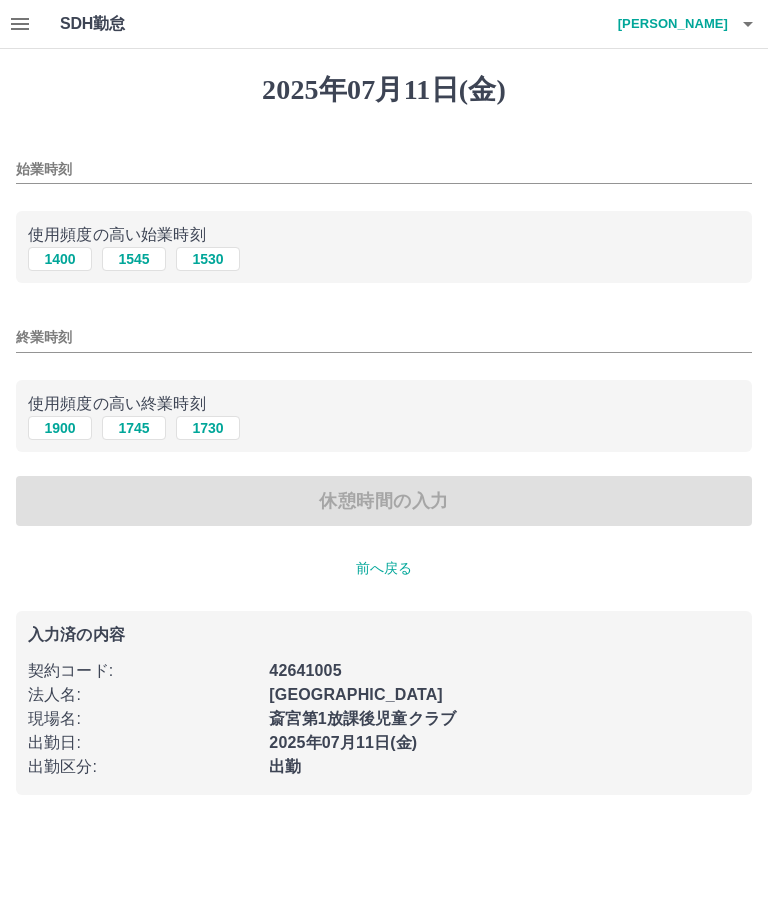 click on "始業時刻" at bounding box center [384, 169] 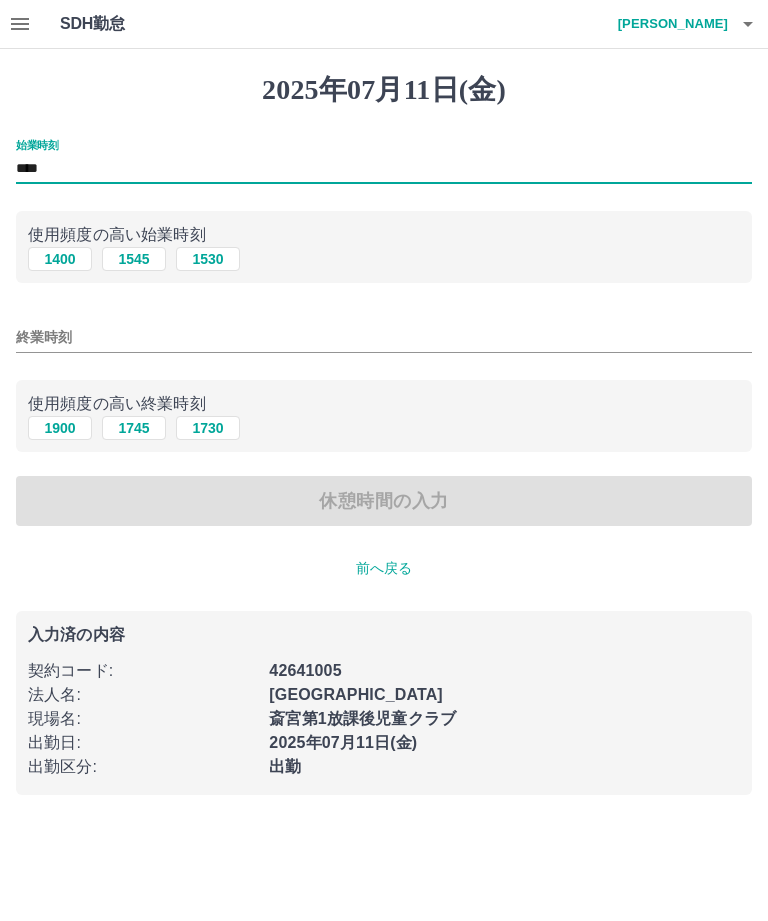 type on "****" 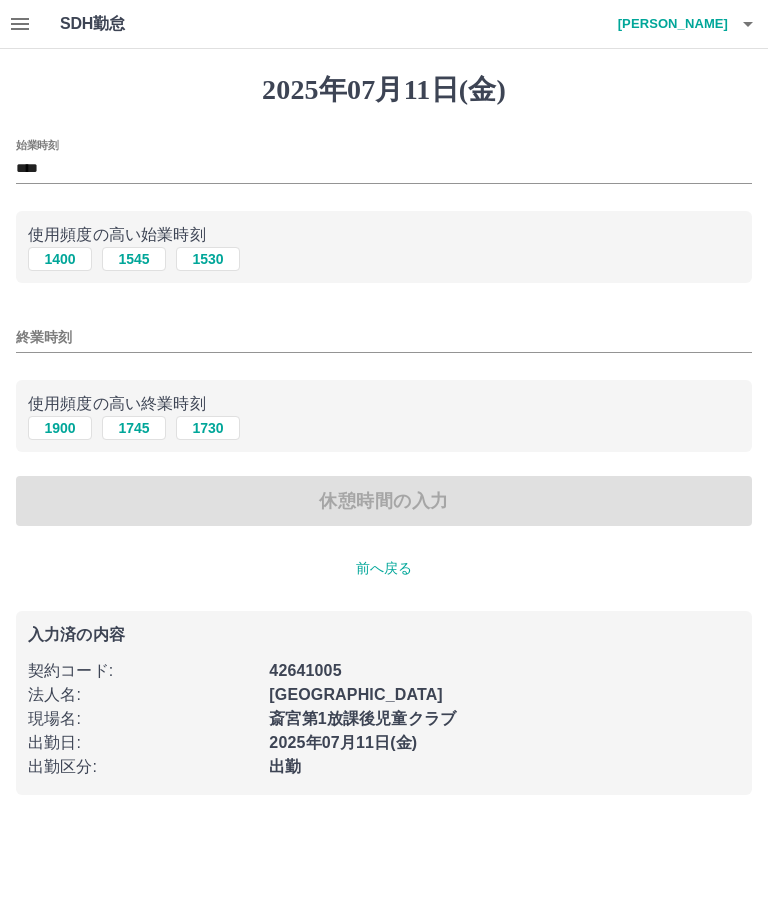 click on "終業時刻" at bounding box center [384, 337] 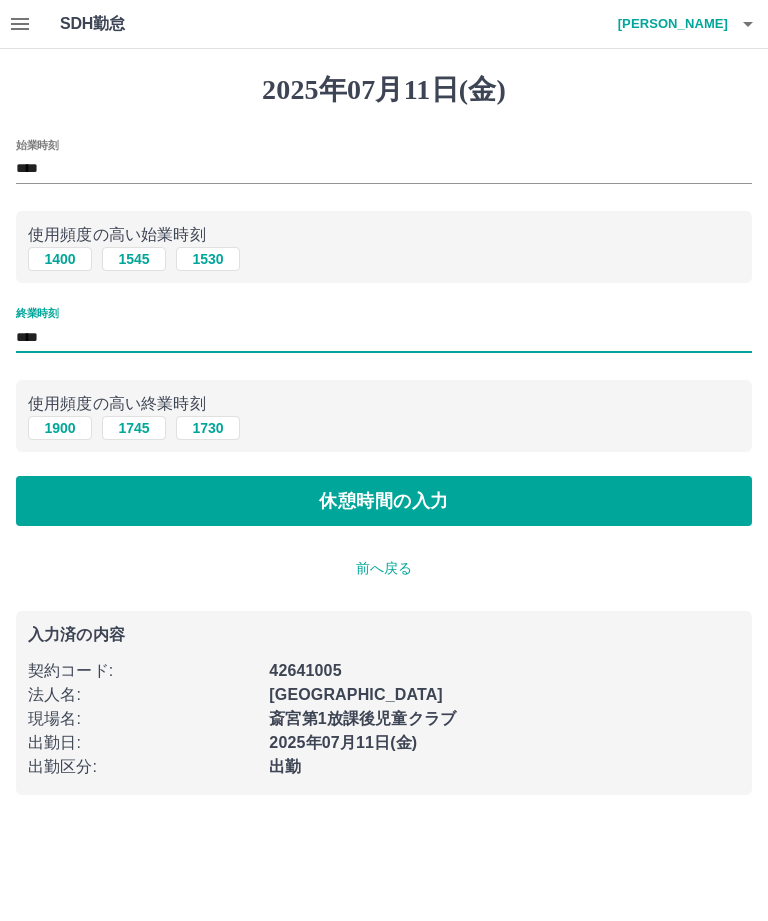 type on "****" 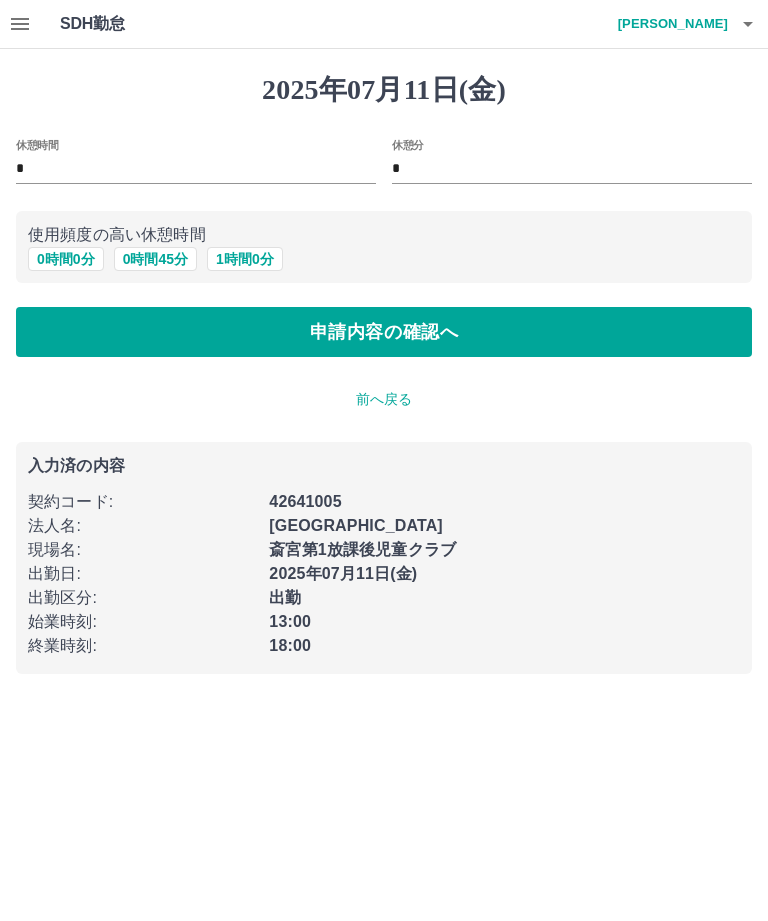 click on "申請内容の確認へ" at bounding box center (384, 332) 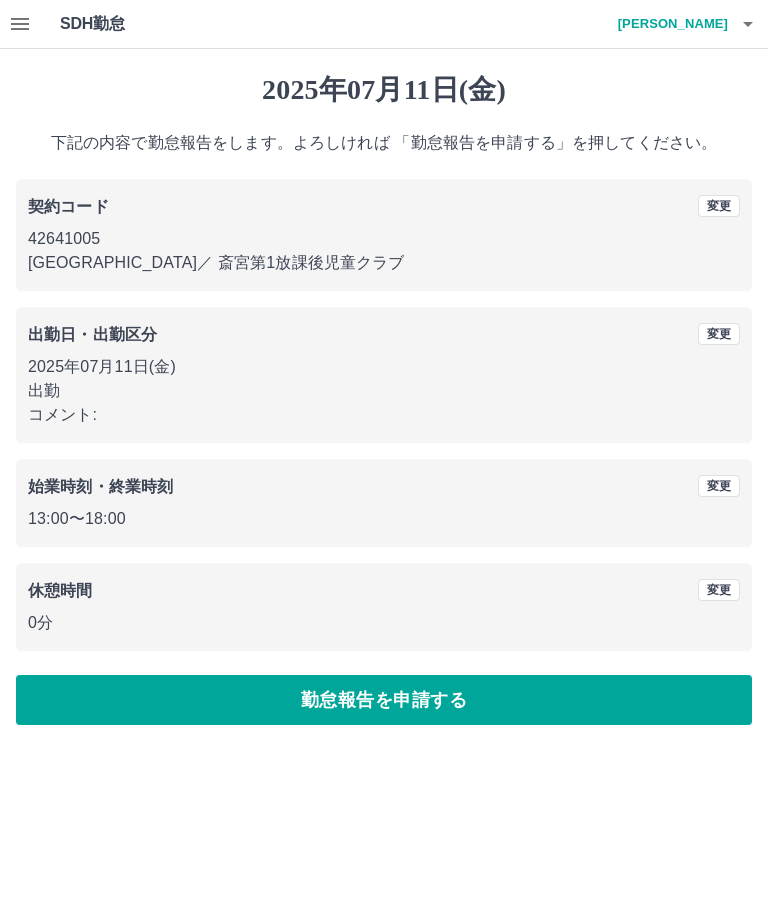 click on "勤怠報告を申請する" at bounding box center [384, 700] 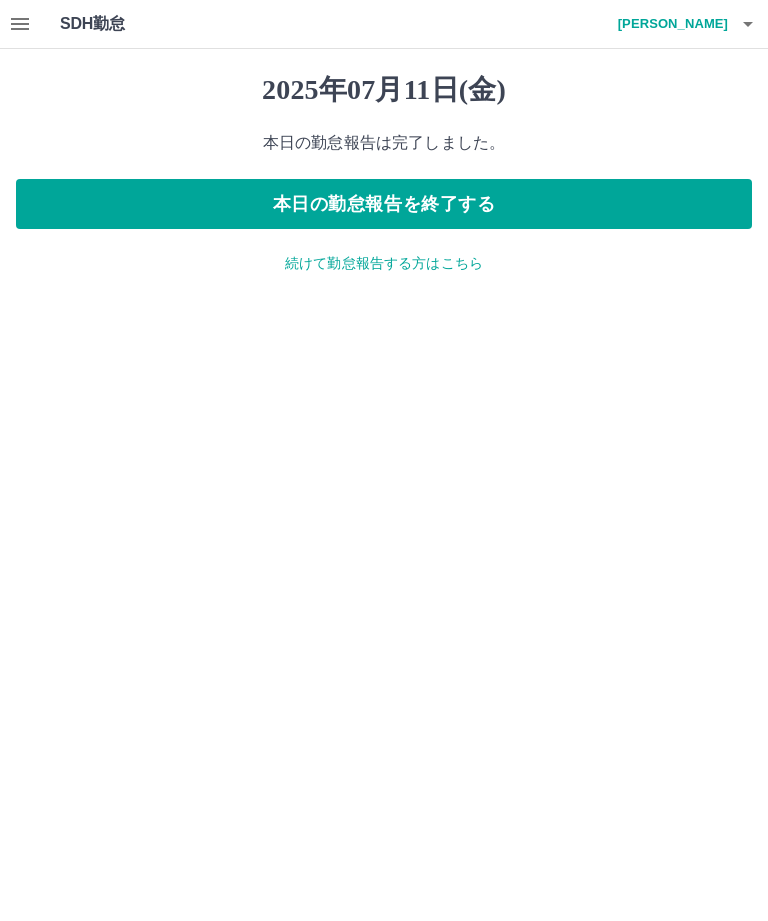 click on "続けて勤怠報告する方はこちら" at bounding box center (384, 263) 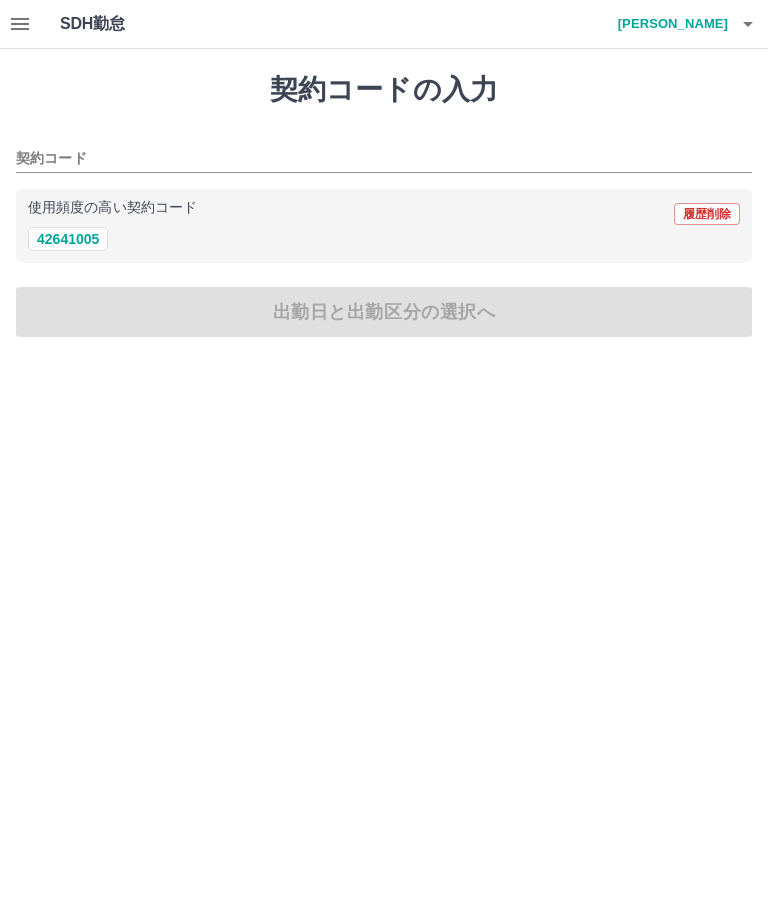 click on "42641005" at bounding box center (68, 239) 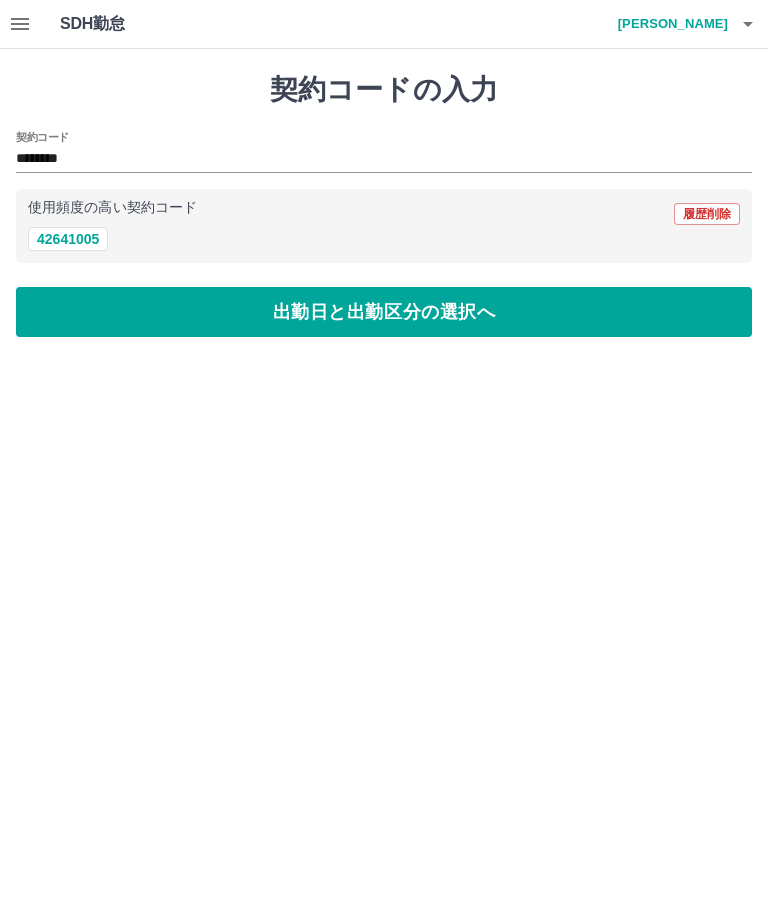 click on "出勤日と出勤区分の選択へ" at bounding box center [384, 312] 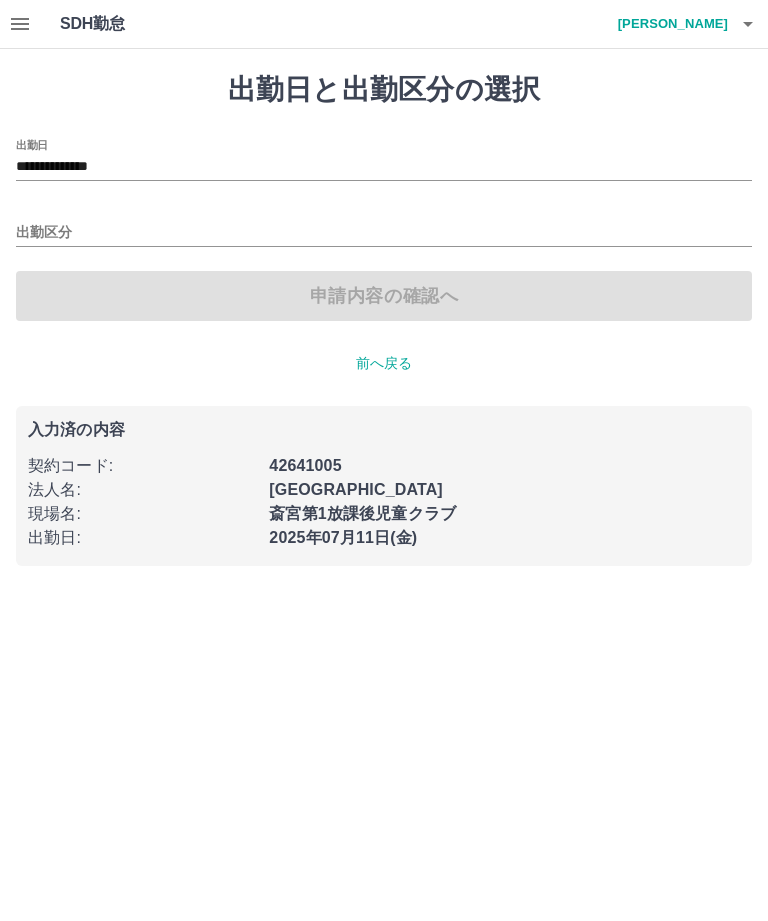 click on "**********" at bounding box center (384, 319) 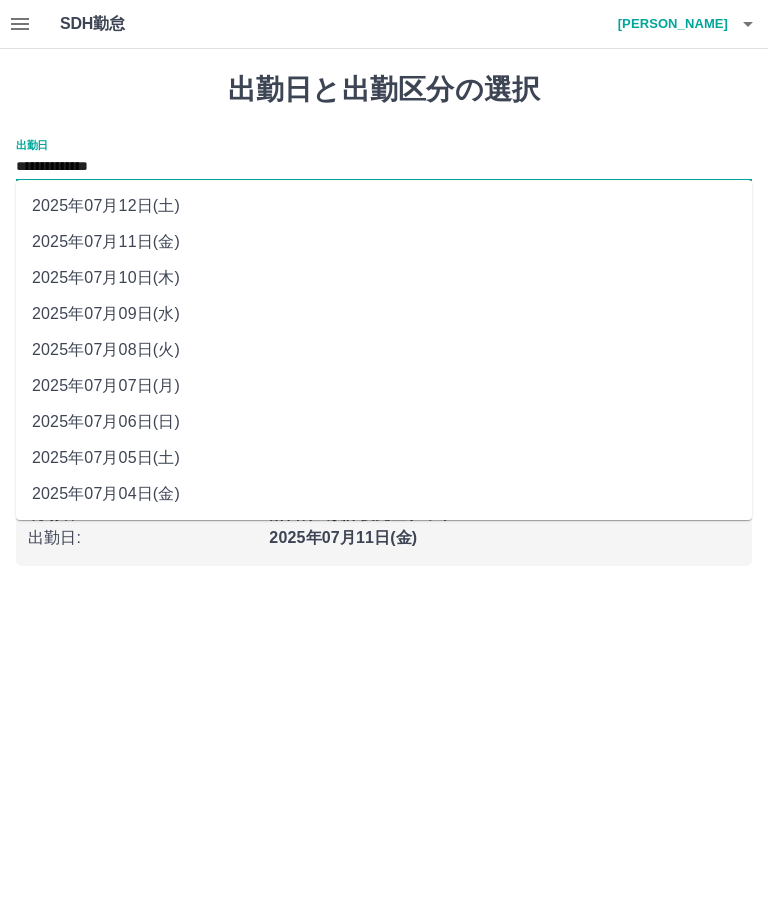 click on "2025年07月12日(土)" at bounding box center [384, 206] 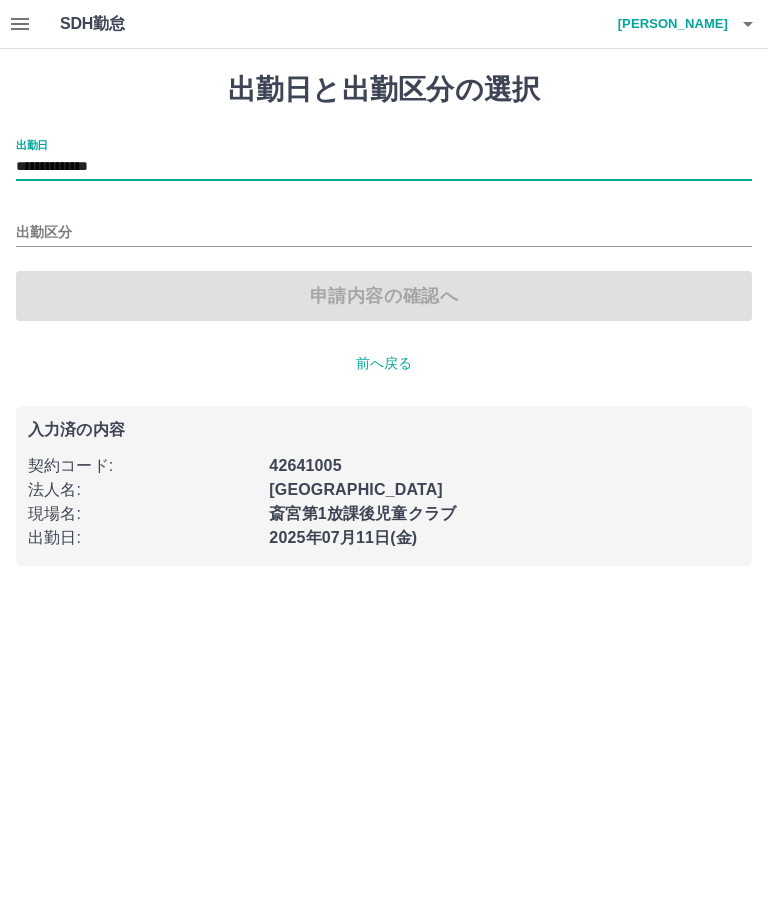 click on "出勤区分" at bounding box center [384, 233] 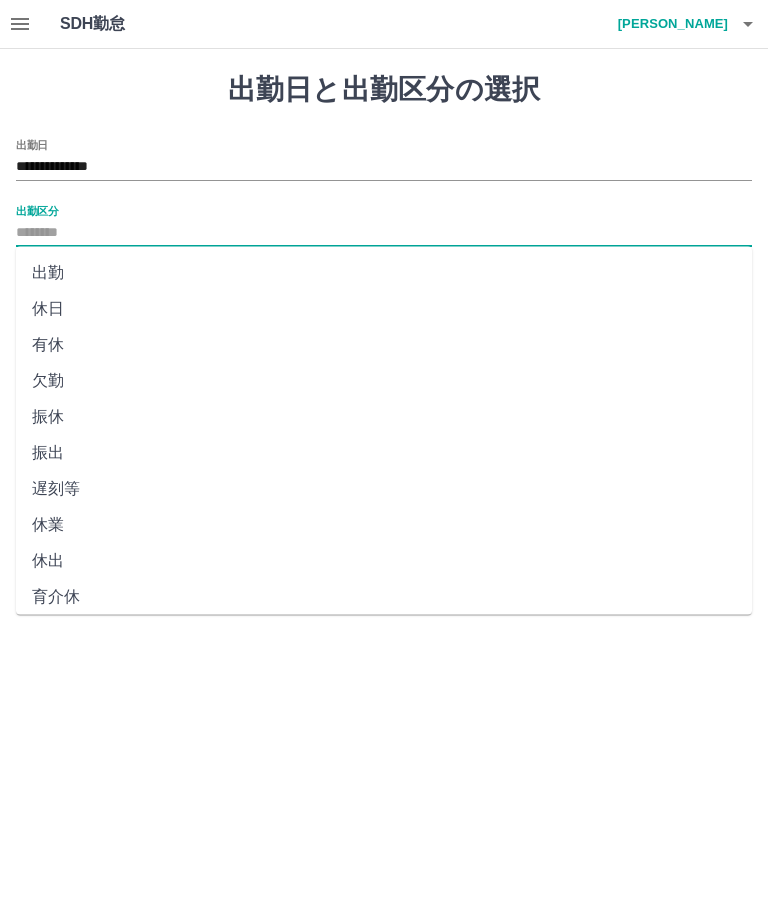 click on "休日" at bounding box center (384, 309) 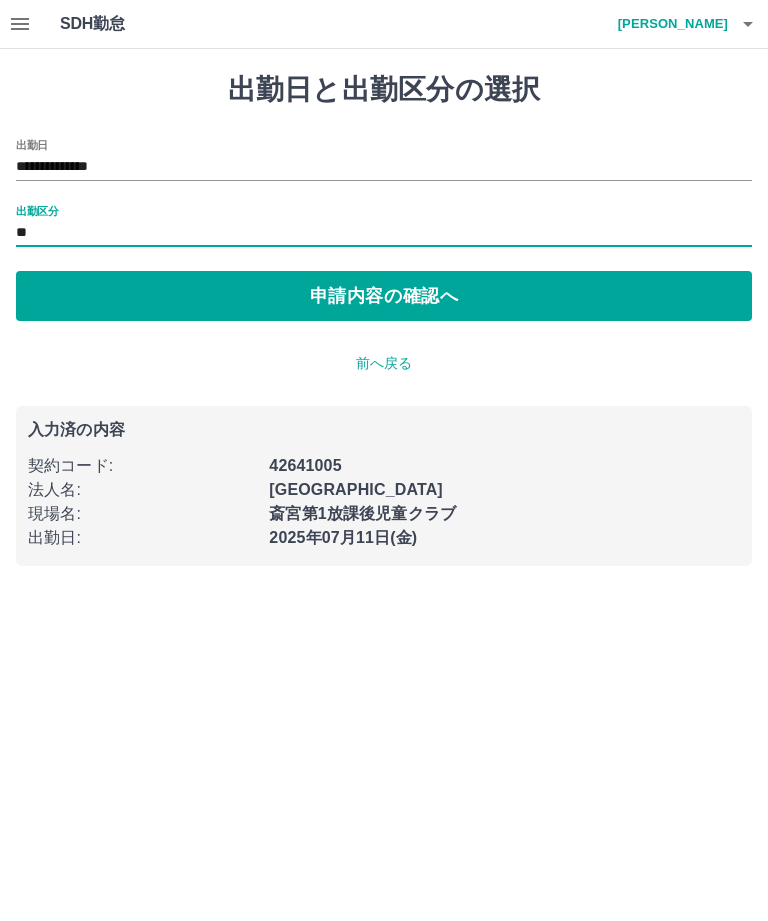 click on "申請内容の確認へ" at bounding box center (384, 296) 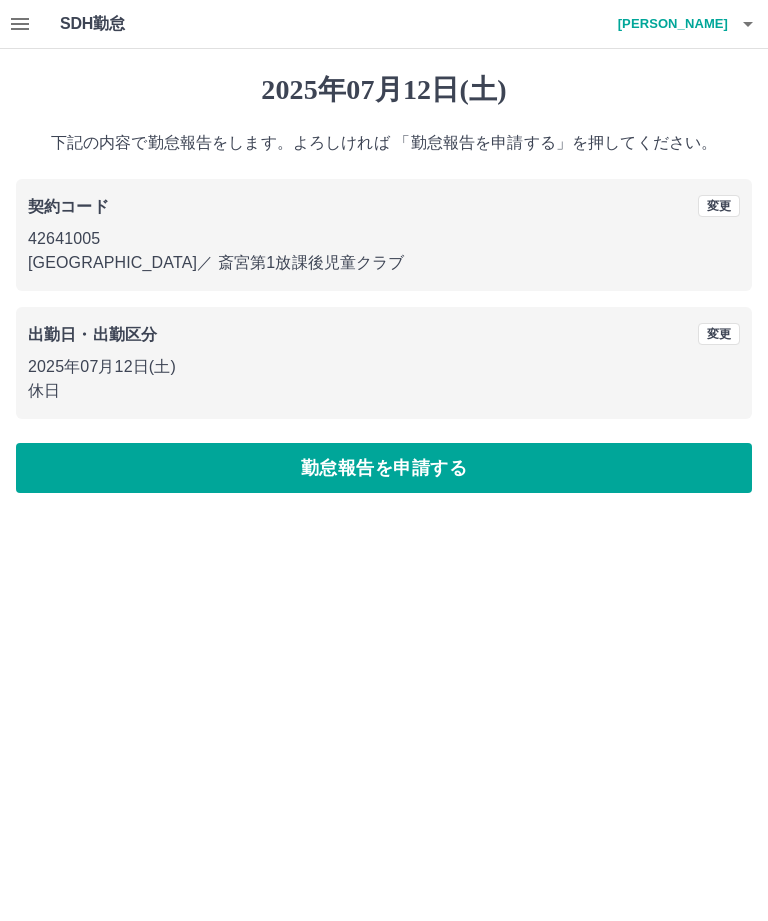click on "勤怠報告を申請する" at bounding box center (384, 468) 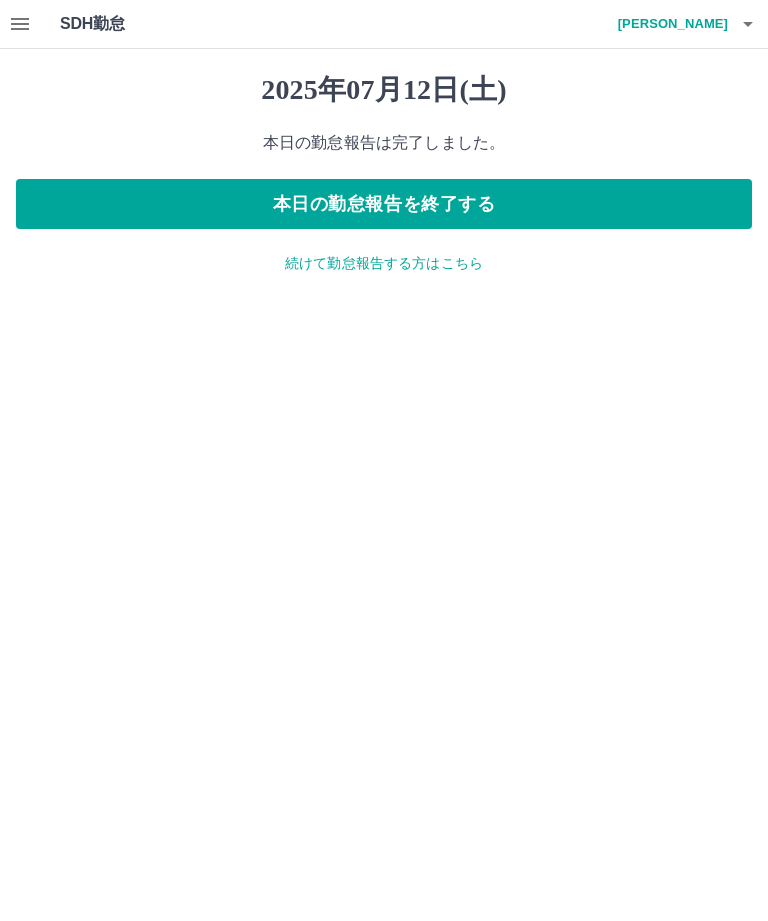 click on "本日の勤怠報告を終了する" at bounding box center (384, 204) 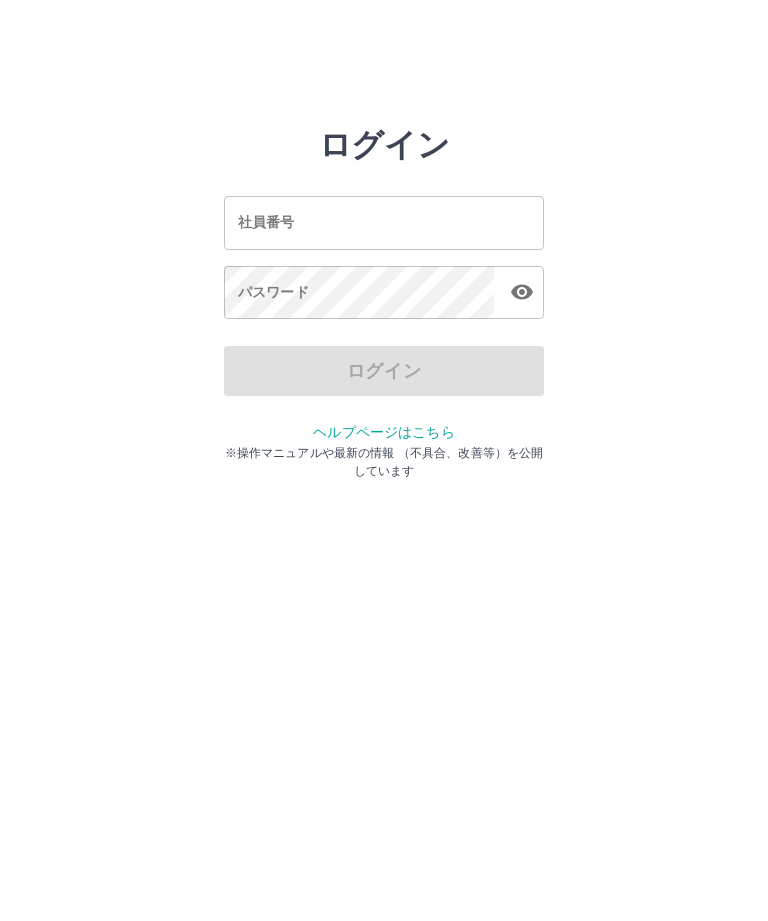 scroll, scrollTop: 0, scrollLeft: 0, axis: both 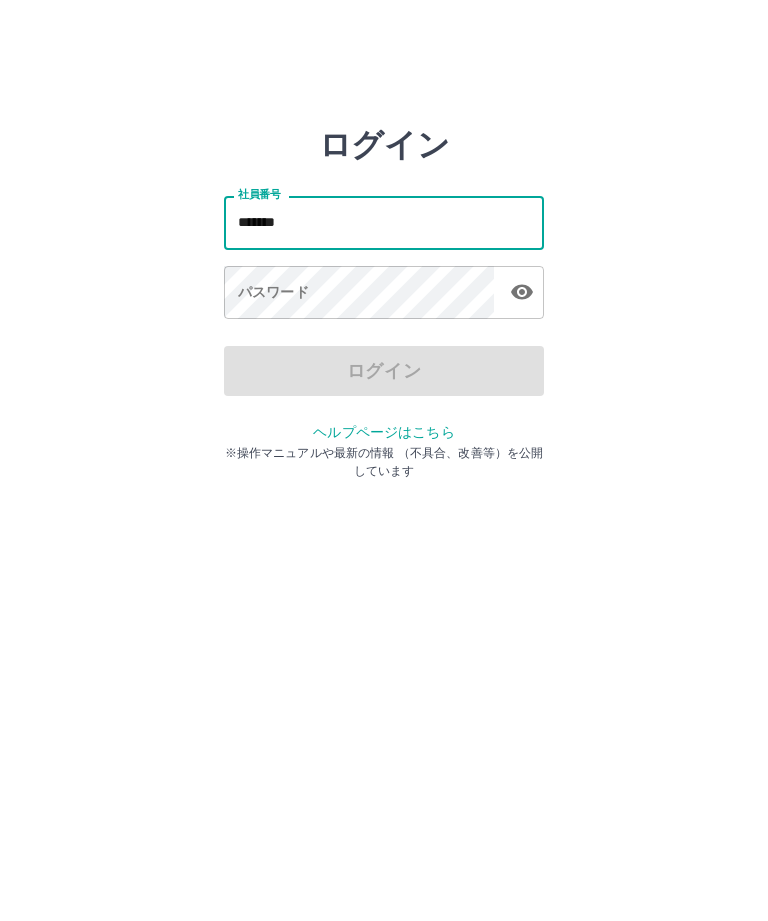 type on "*******" 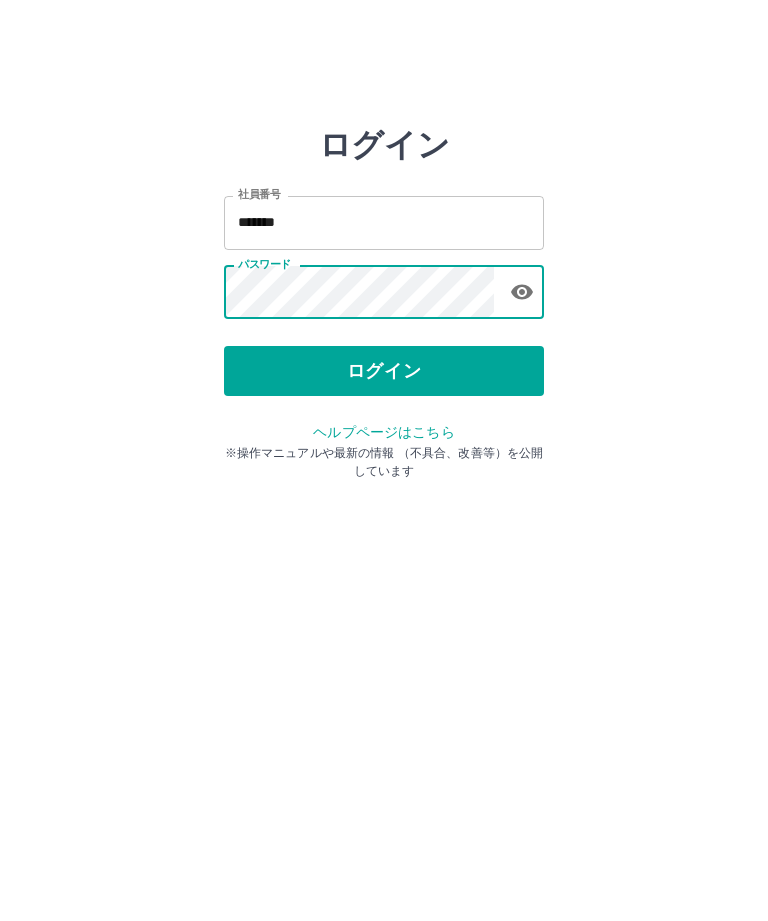 click on "社員番号 ******* 社員番号 パスワード パスワード" at bounding box center (384, 254) 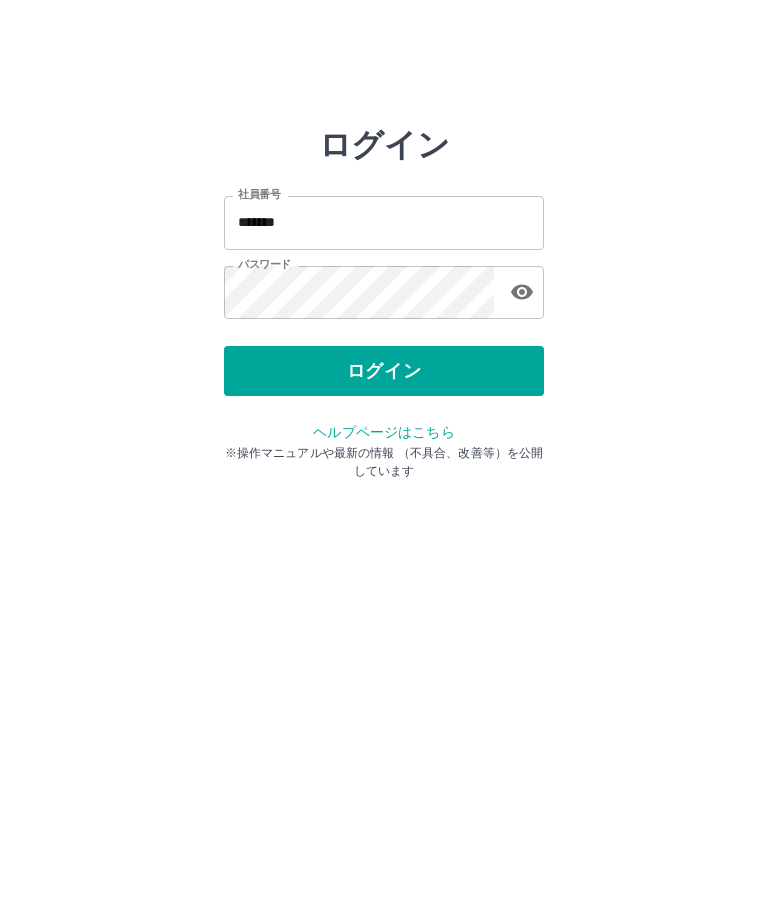 click on "社員番号 ******* 社員番号 パスワード パスワード" at bounding box center (384, 254) 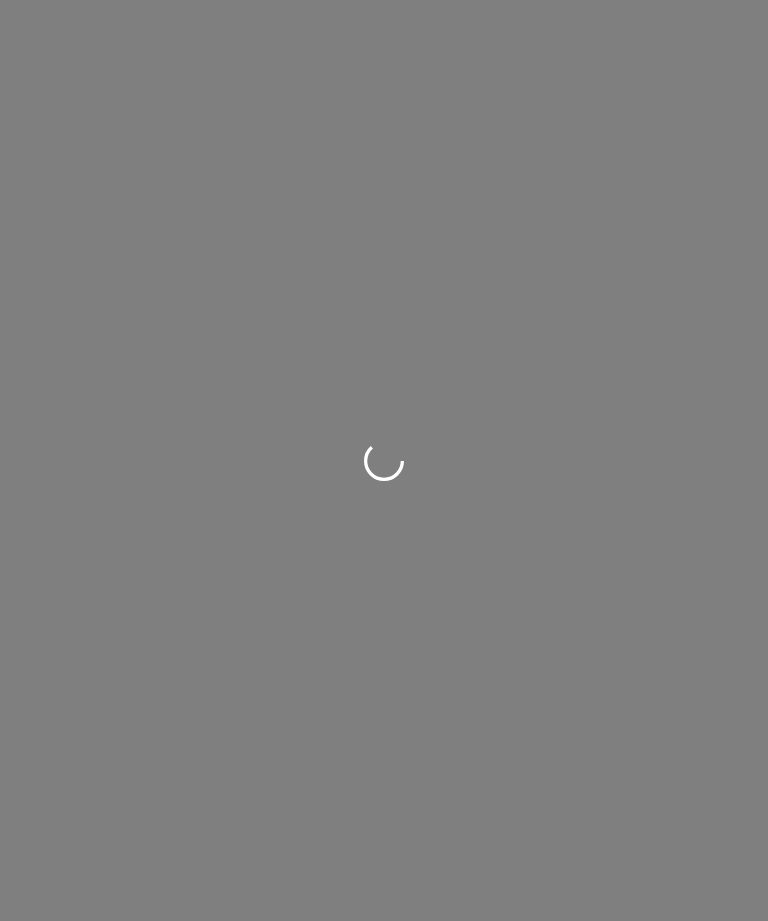 scroll, scrollTop: 0, scrollLeft: 0, axis: both 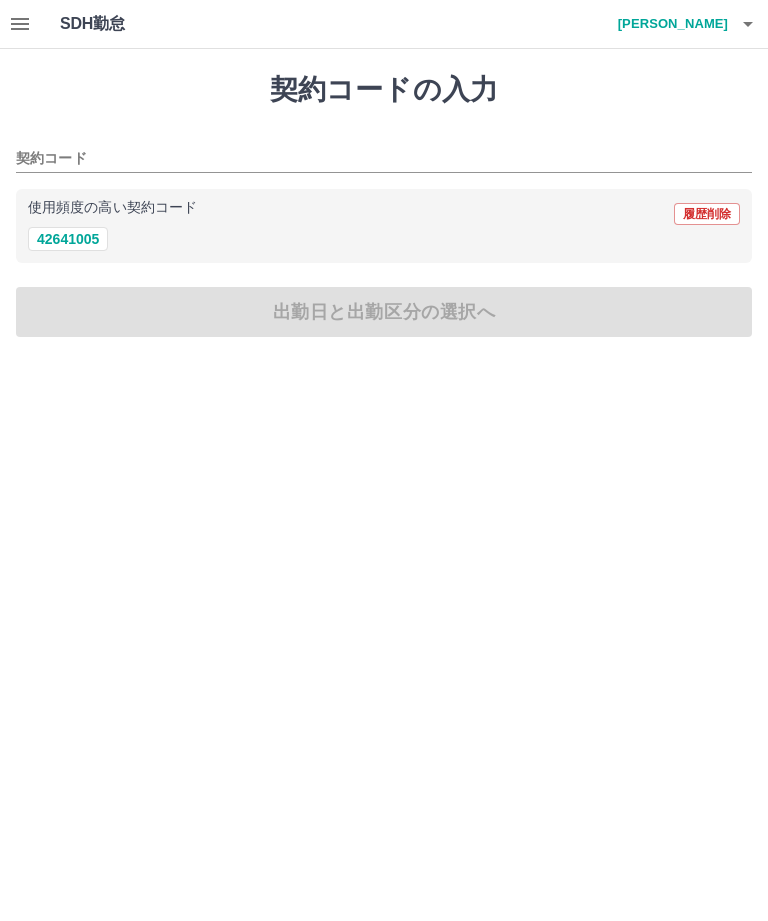 click on "42641005" at bounding box center (68, 239) 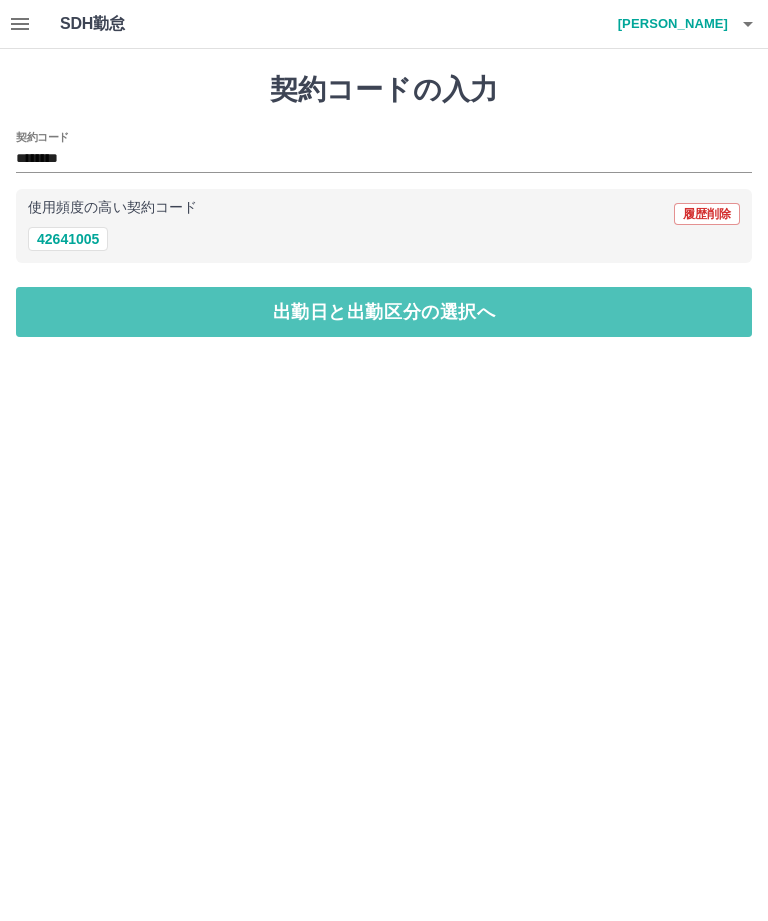 click on "出勤日と出勤区分の選択へ" at bounding box center [384, 312] 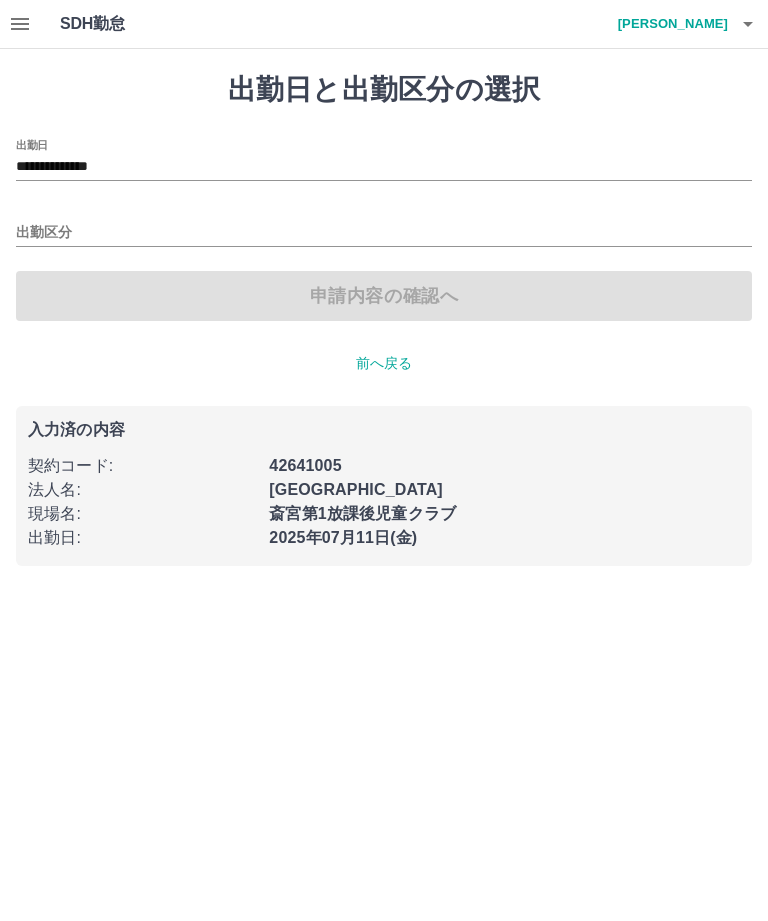 click on "出勤区分" at bounding box center (384, 233) 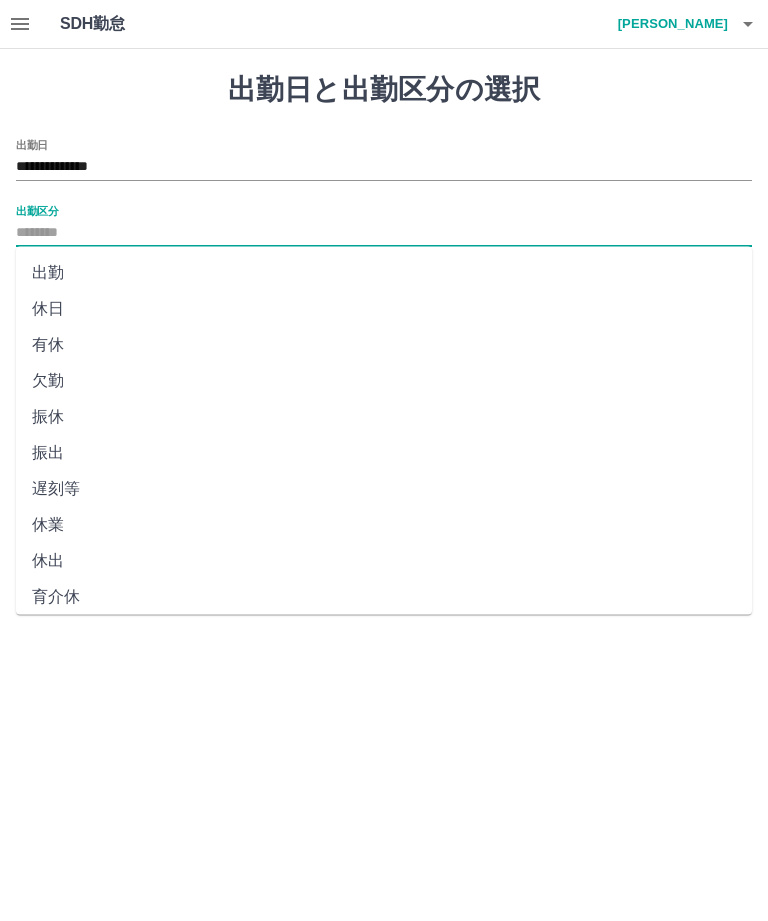 click on "出勤" at bounding box center (384, 273) 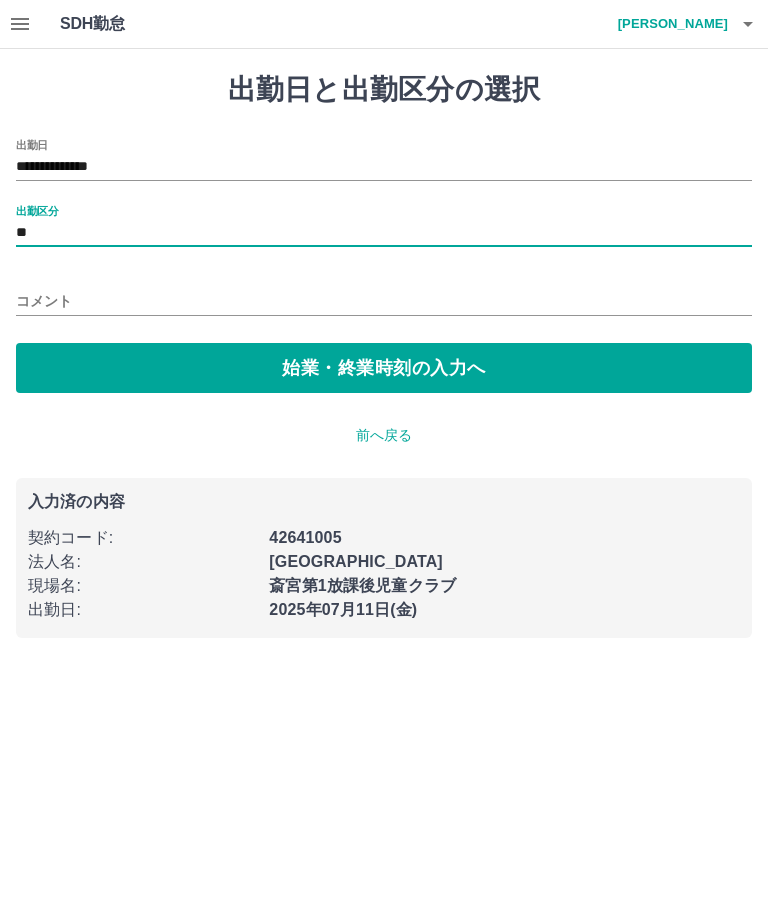 click on "始業・終業時刻の入力へ" at bounding box center (384, 368) 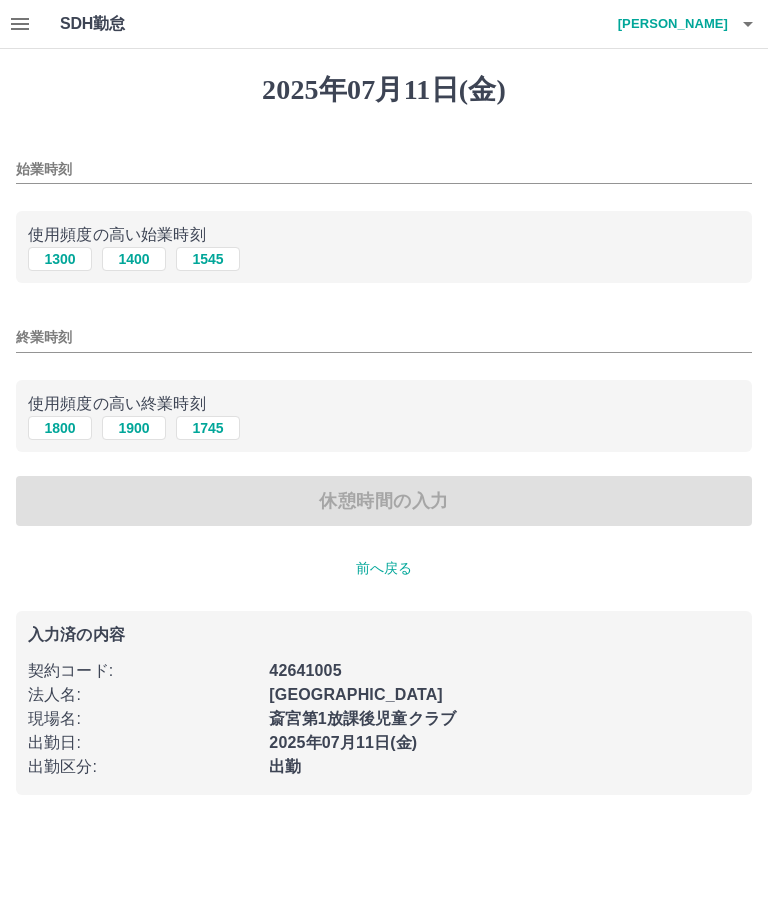 click on "1300" at bounding box center [60, 259] 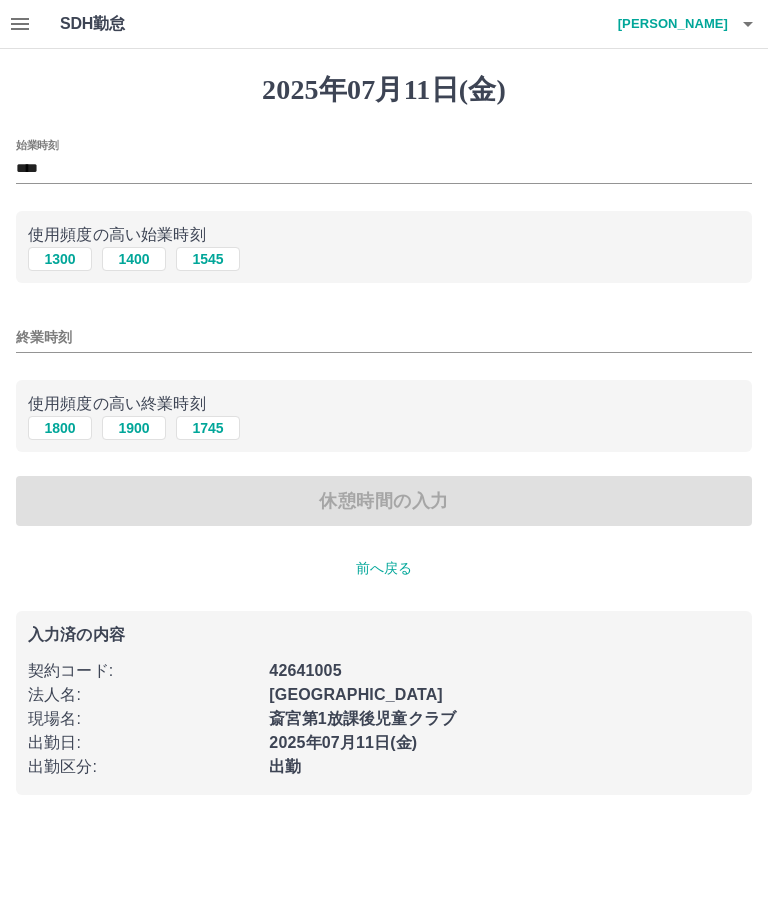 click on "1800" at bounding box center (60, 428) 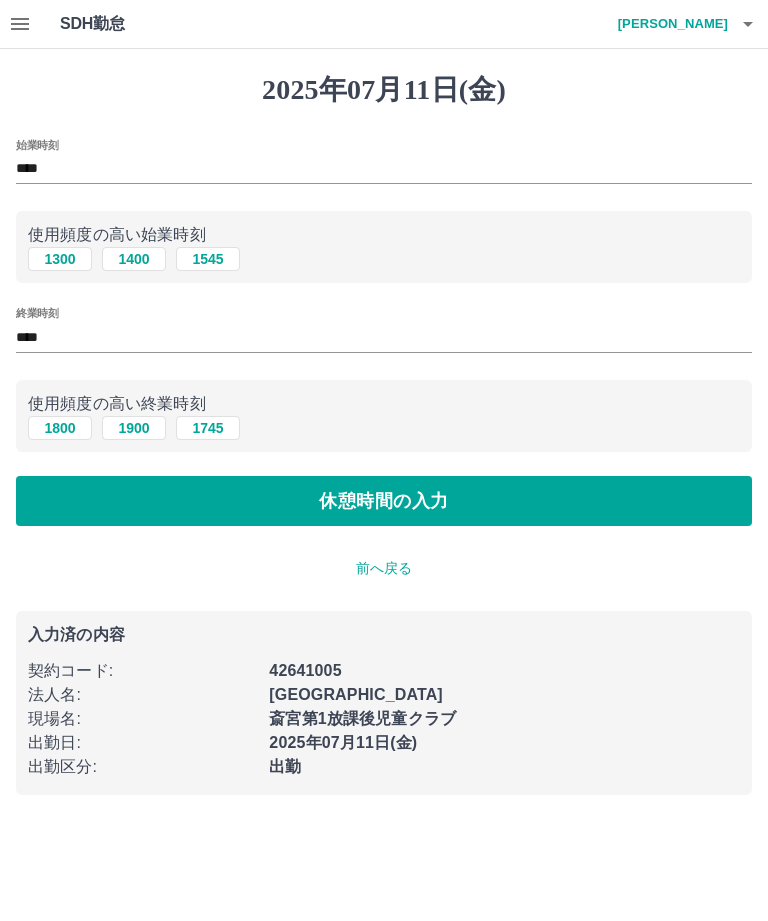 click on "休憩時間の入力" at bounding box center (384, 501) 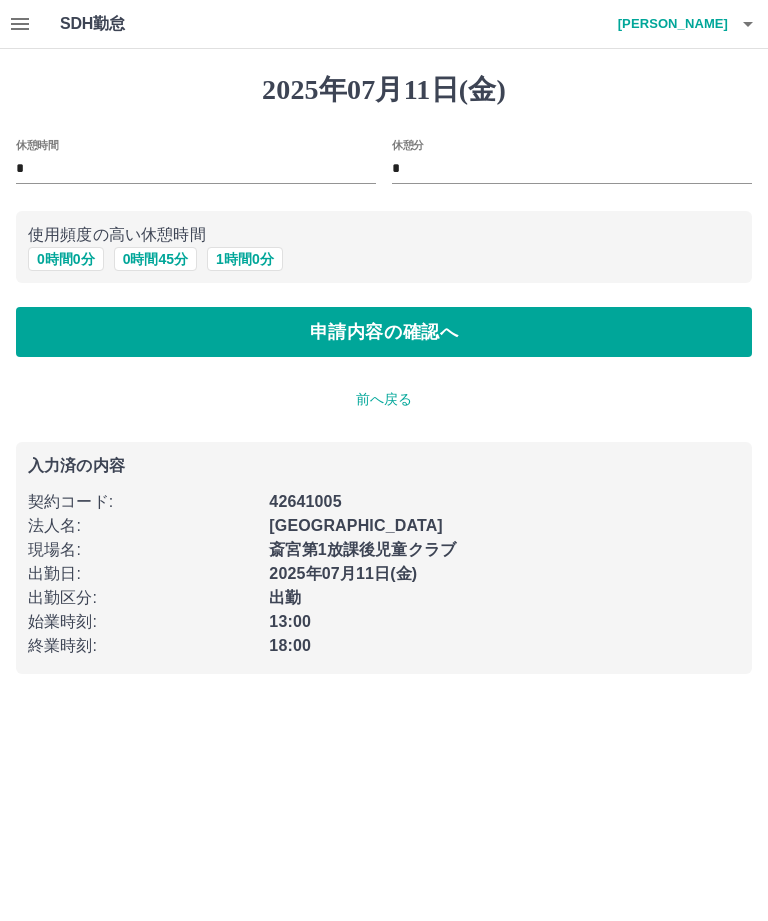 click on "申請内容の確認へ" at bounding box center (384, 332) 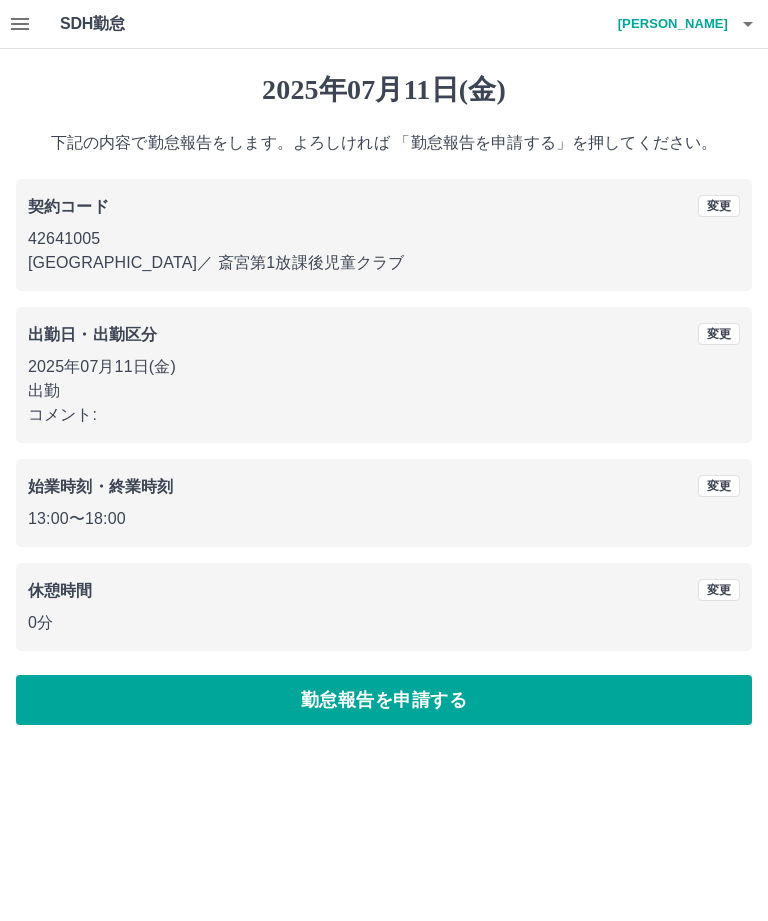 click on "勤怠報告を申請する" at bounding box center (384, 700) 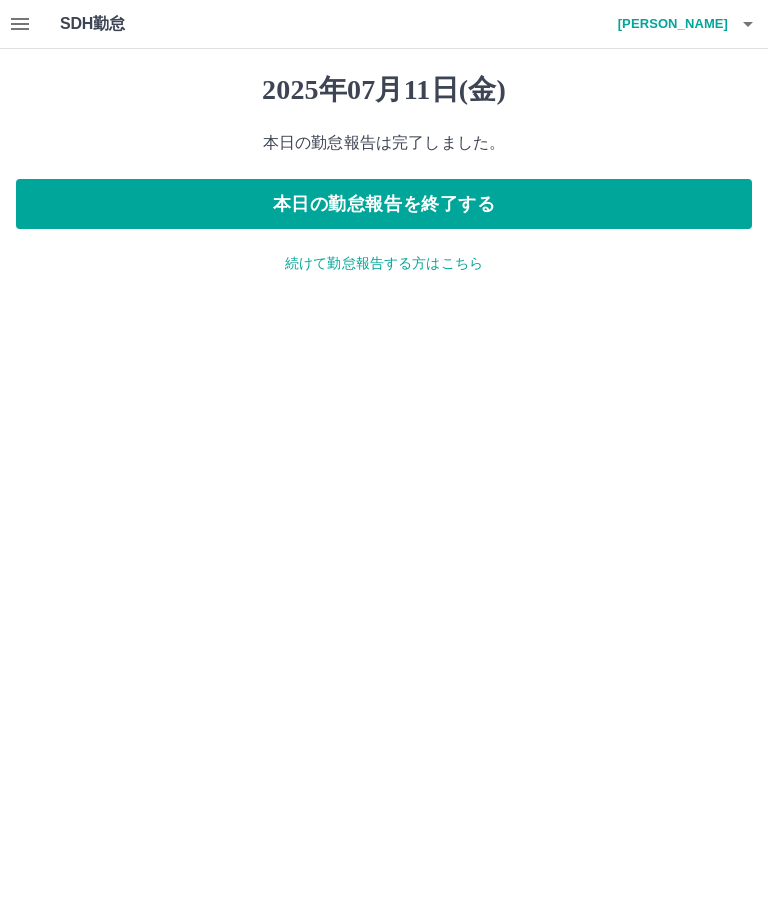 click on "続けて勤怠報告する方はこちら" at bounding box center [384, 263] 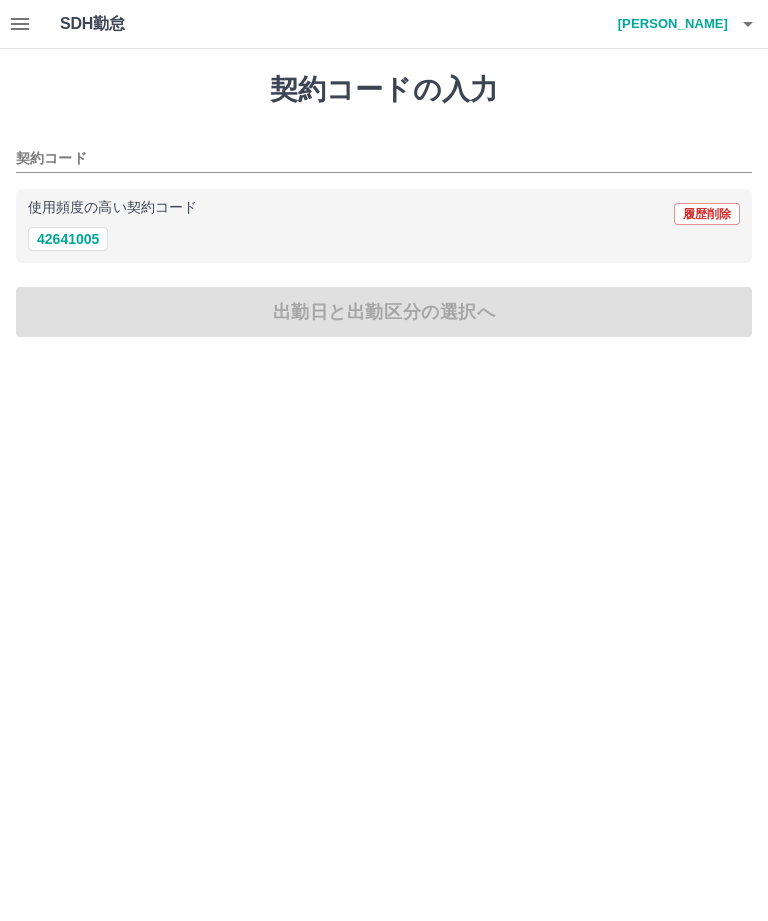 click on "契約コードの入力 契約コード 使用頻度の高い契約コード 履歴削除 42641005 出勤日と出勤区分の選択へ" at bounding box center [384, 205] 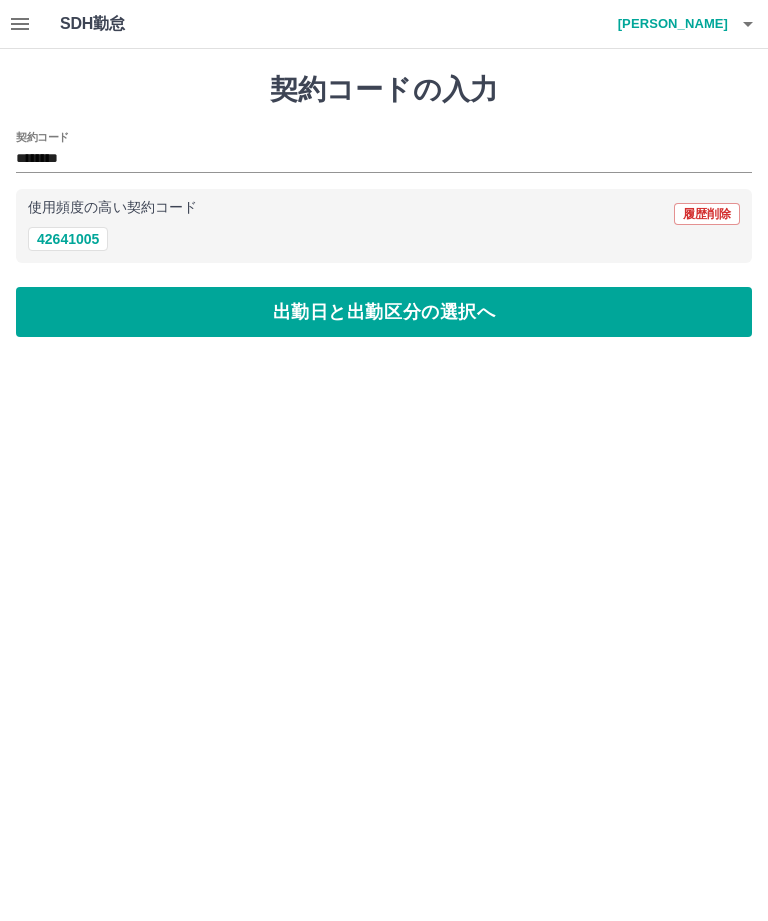 click on "出勤日と出勤区分の選択へ" at bounding box center (384, 312) 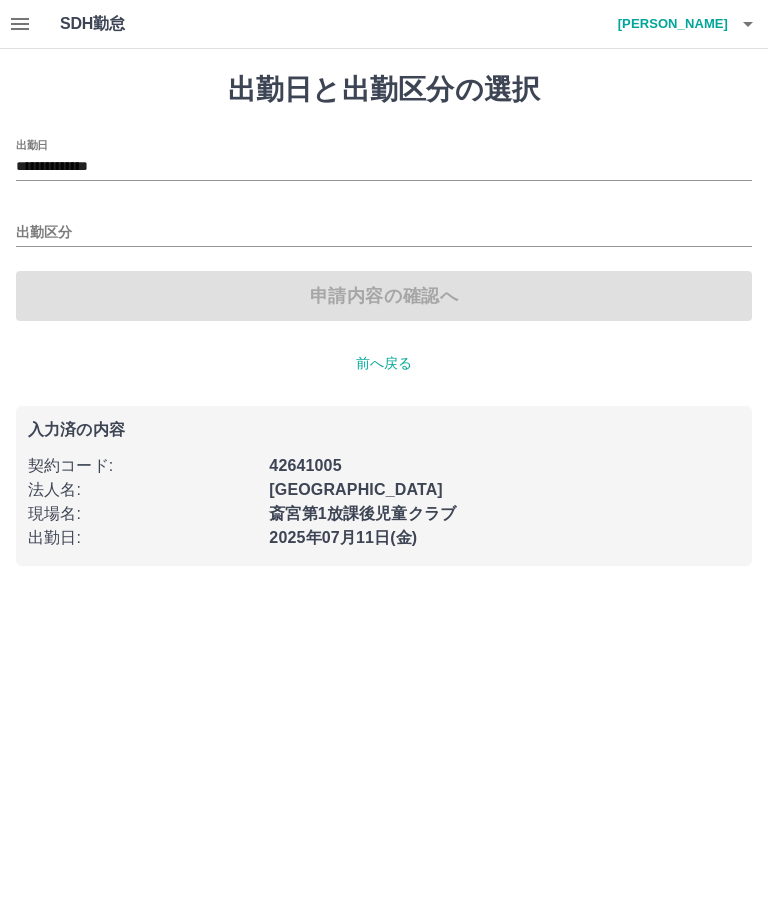 click on "**********" at bounding box center (384, 167) 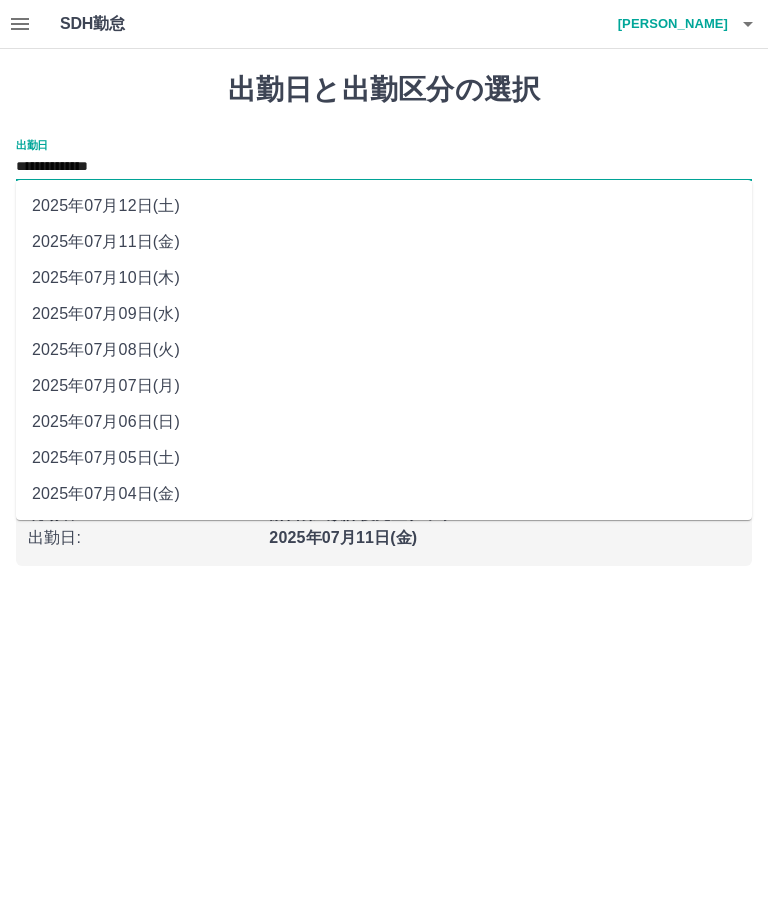 click on "2025年07月12日(土)" at bounding box center [384, 206] 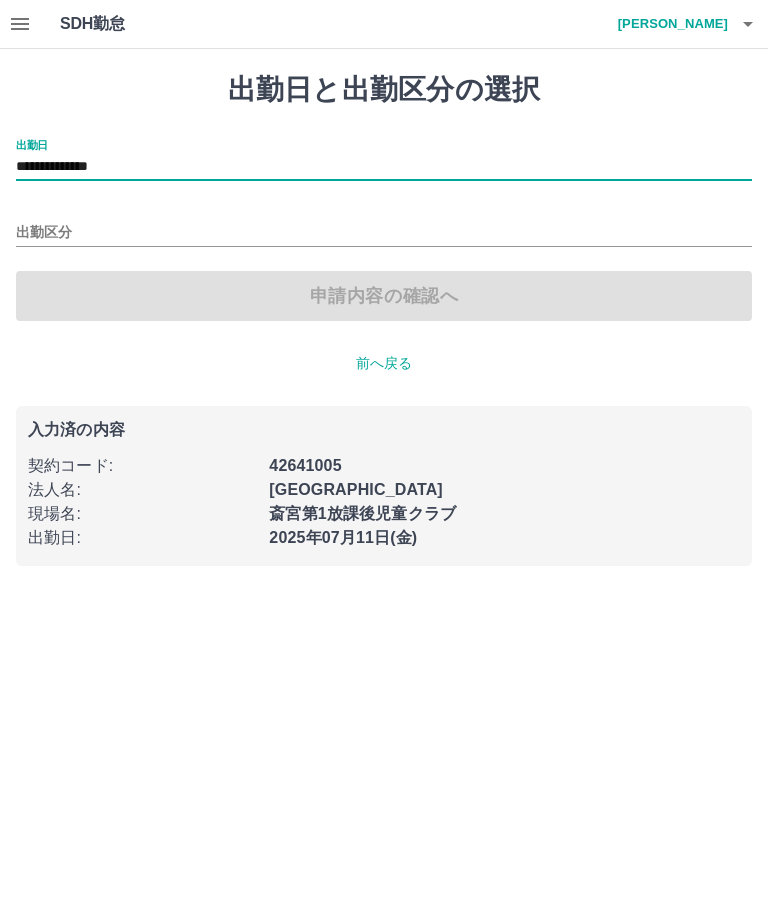 click on "出勤区分" at bounding box center (384, 233) 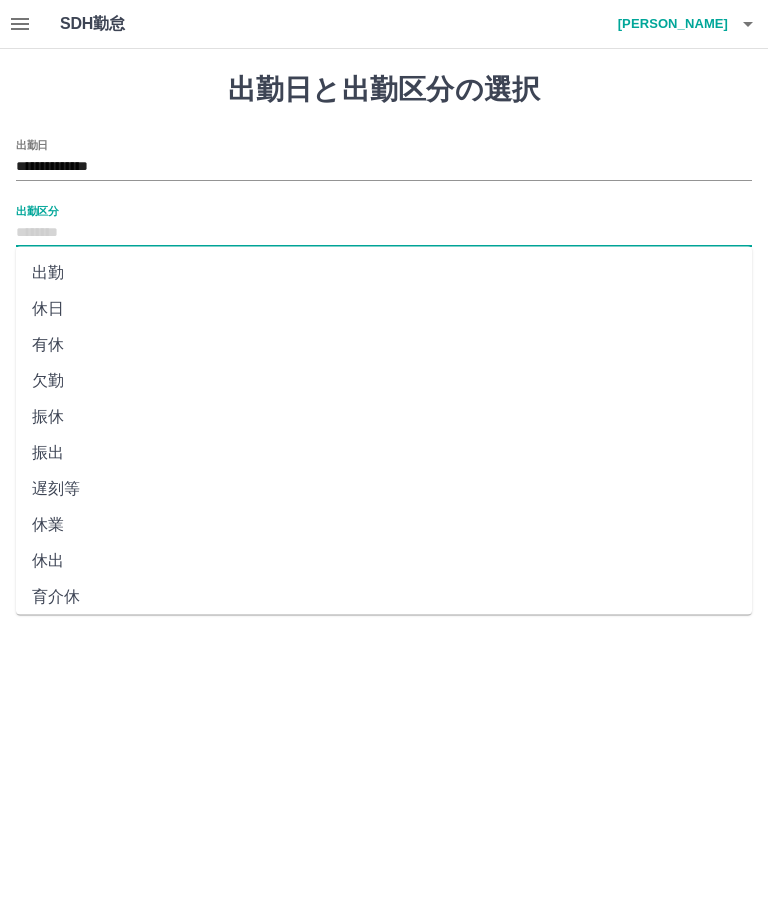 click on "休日" at bounding box center [384, 309] 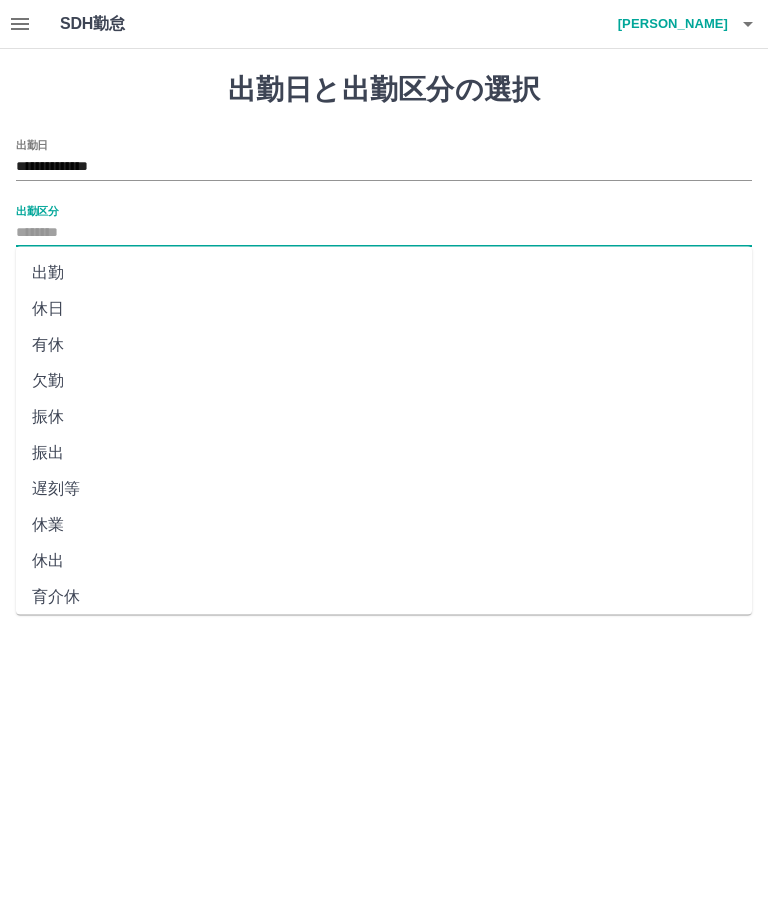 type on "**" 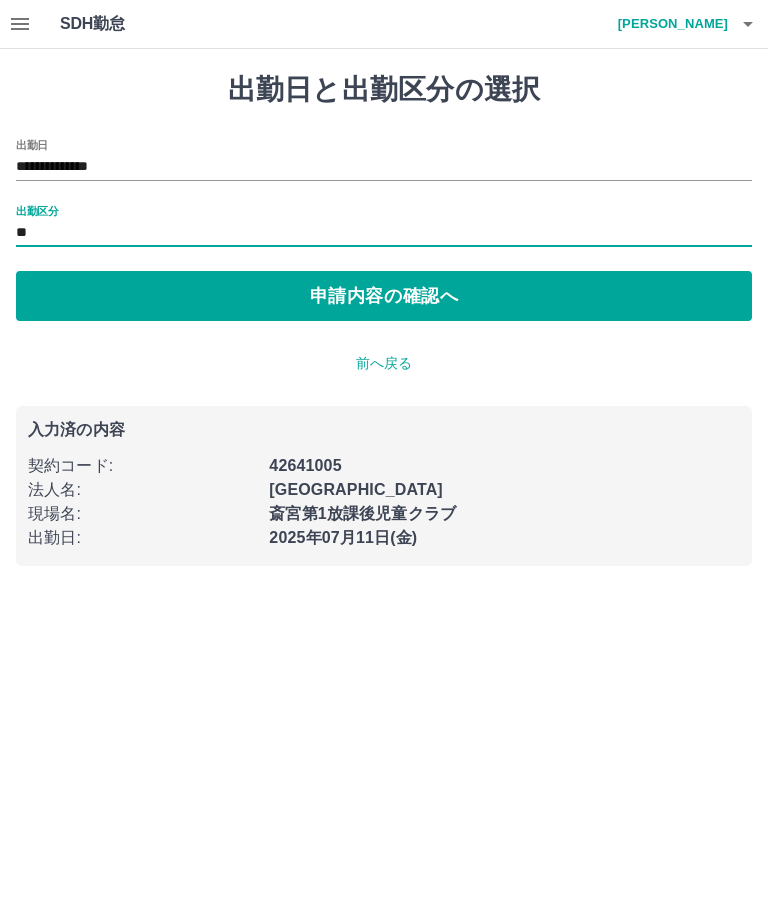 click on "申請内容の確認へ" at bounding box center [384, 296] 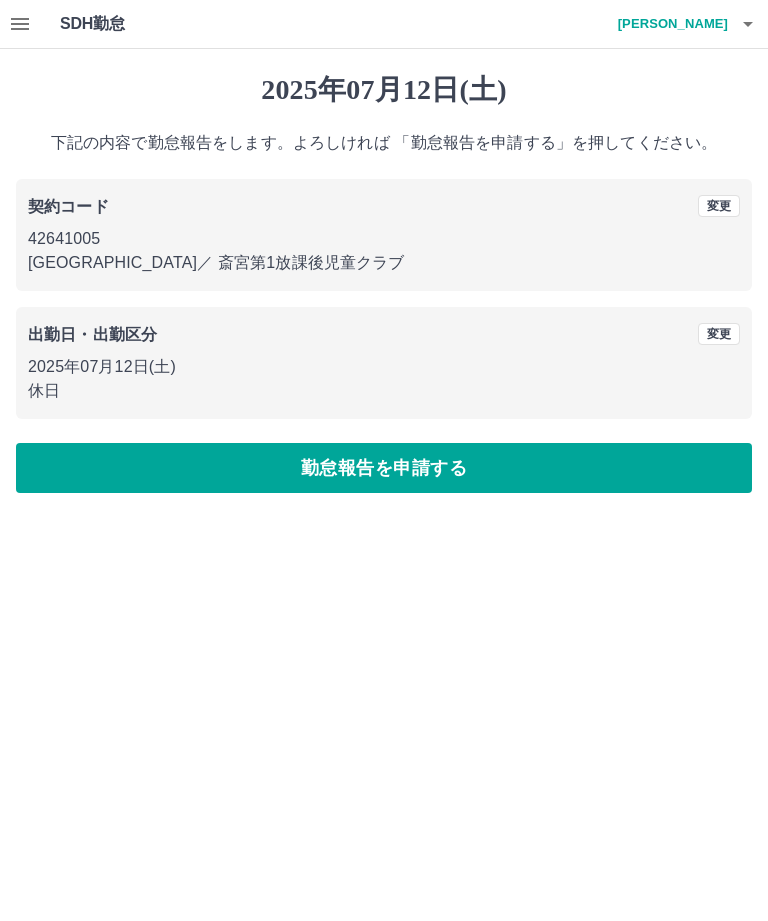 click on "勤怠報告を申請する" at bounding box center [384, 468] 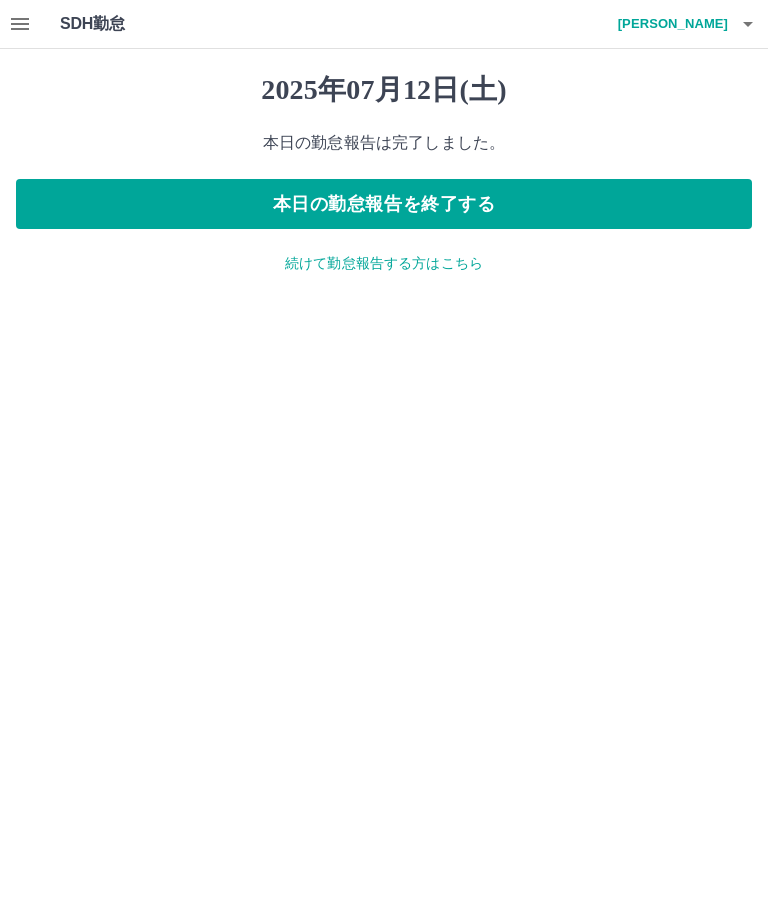 click on "本日の勤怠報告を終了する" at bounding box center (384, 204) 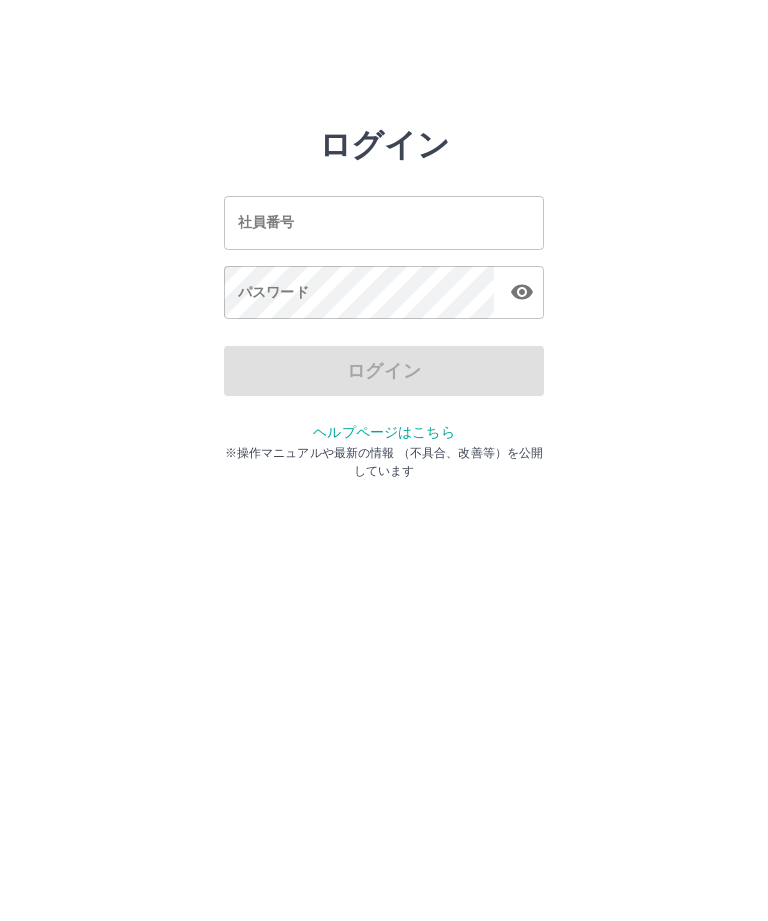 scroll, scrollTop: 0, scrollLeft: 0, axis: both 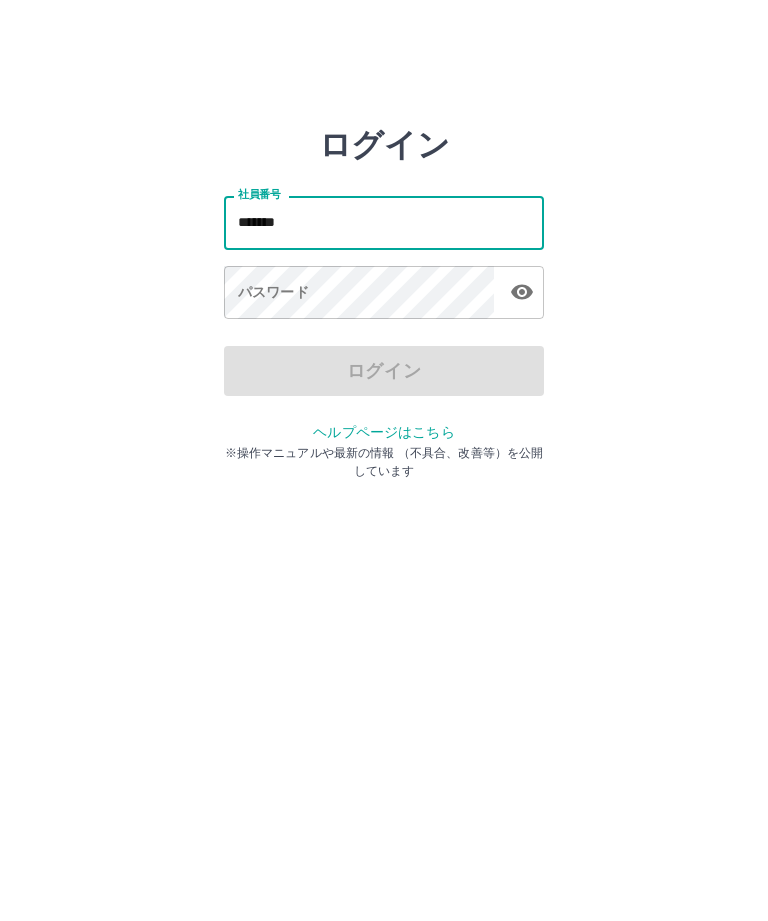 type on "*******" 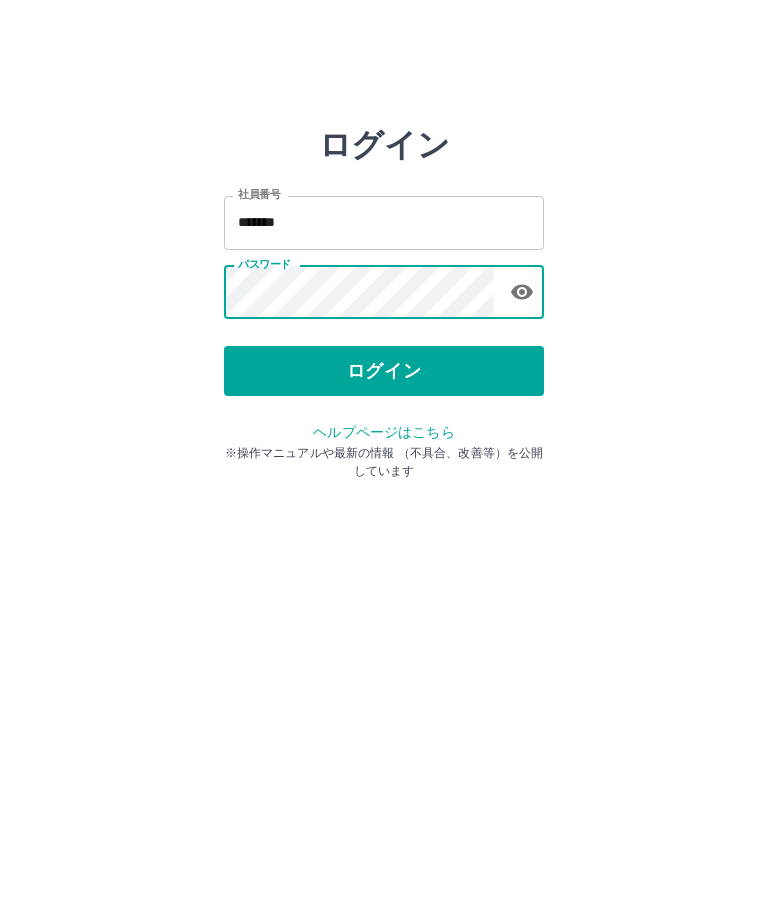click on "ログイン" at bounding box center [384, 371] 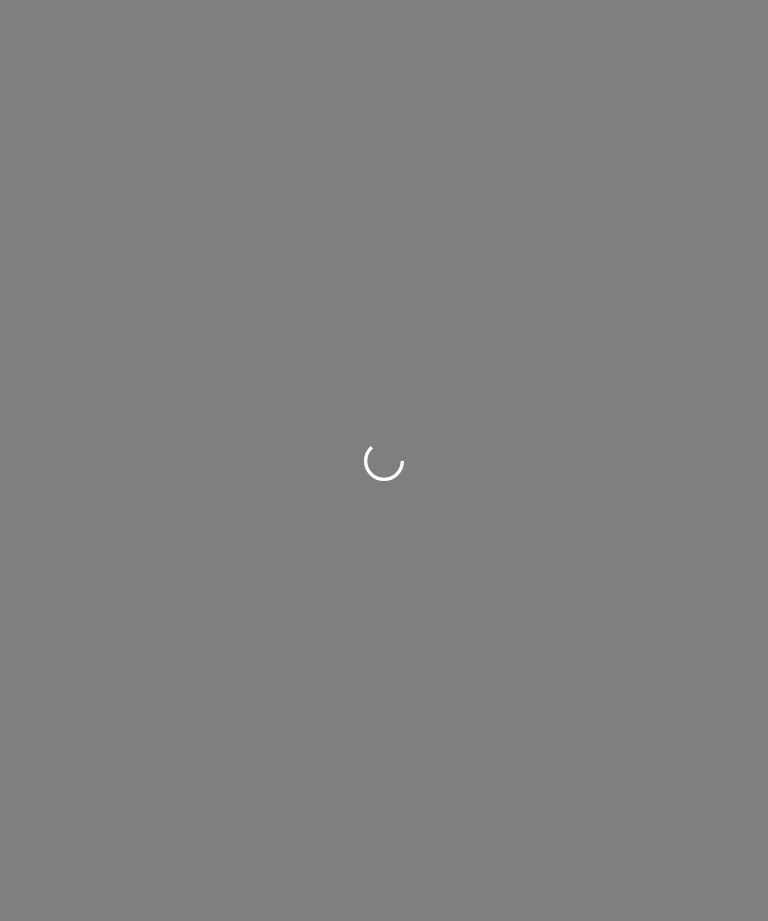 scroll, scrollTop: 0, scrollLeft: 0, axis: both 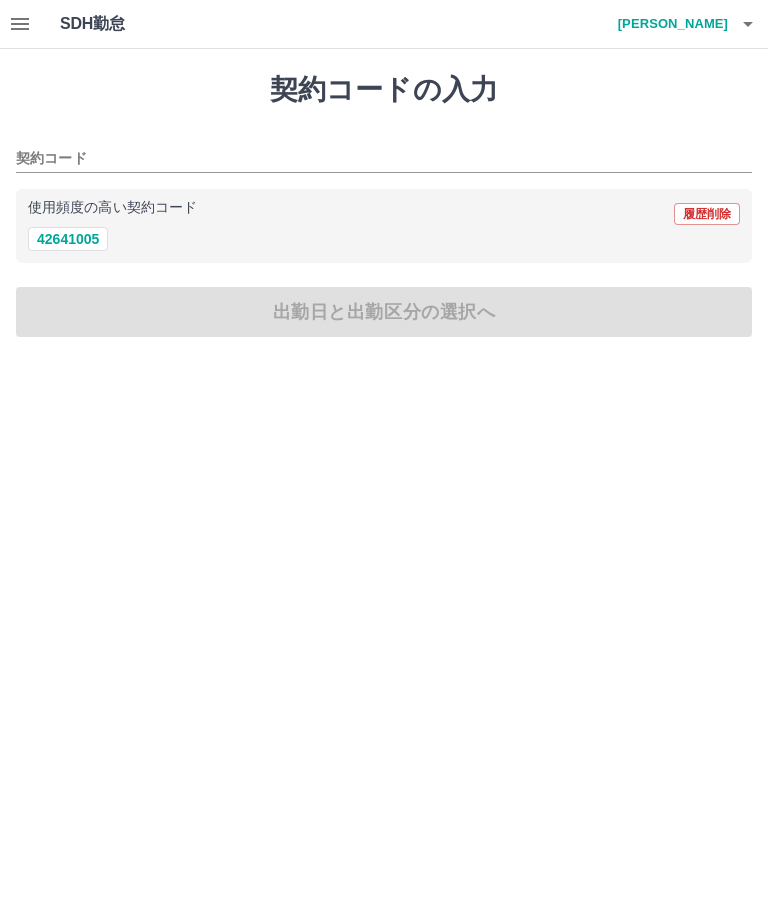 click on "42641005" at bounding box center (68, 239) 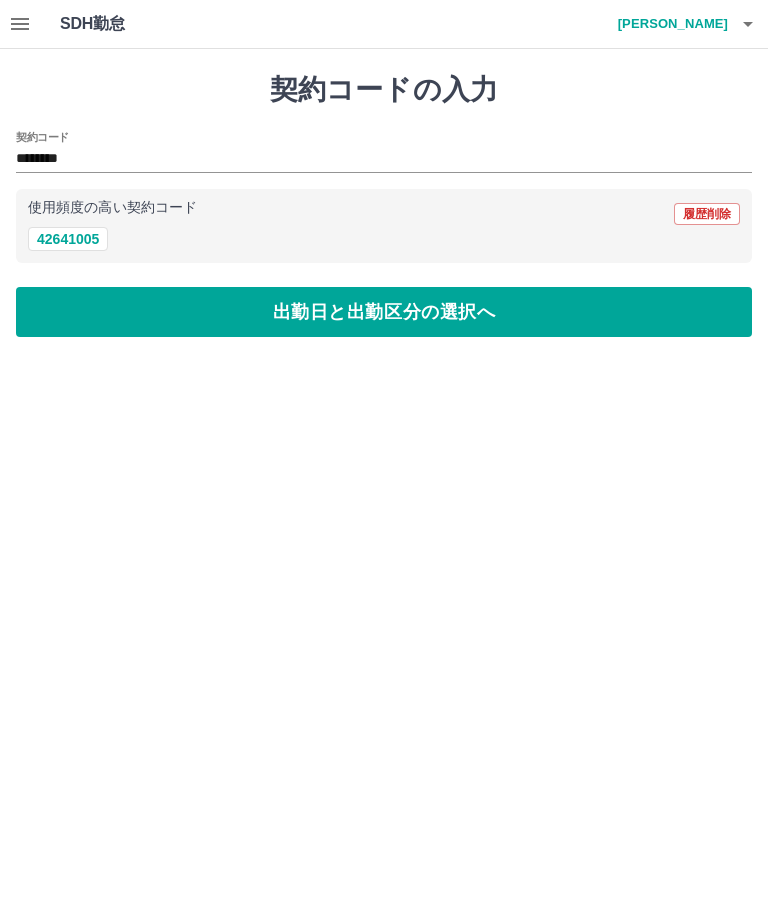 click on "出勤日と出勤区分の選択へ" at bounding box center (384, 312) 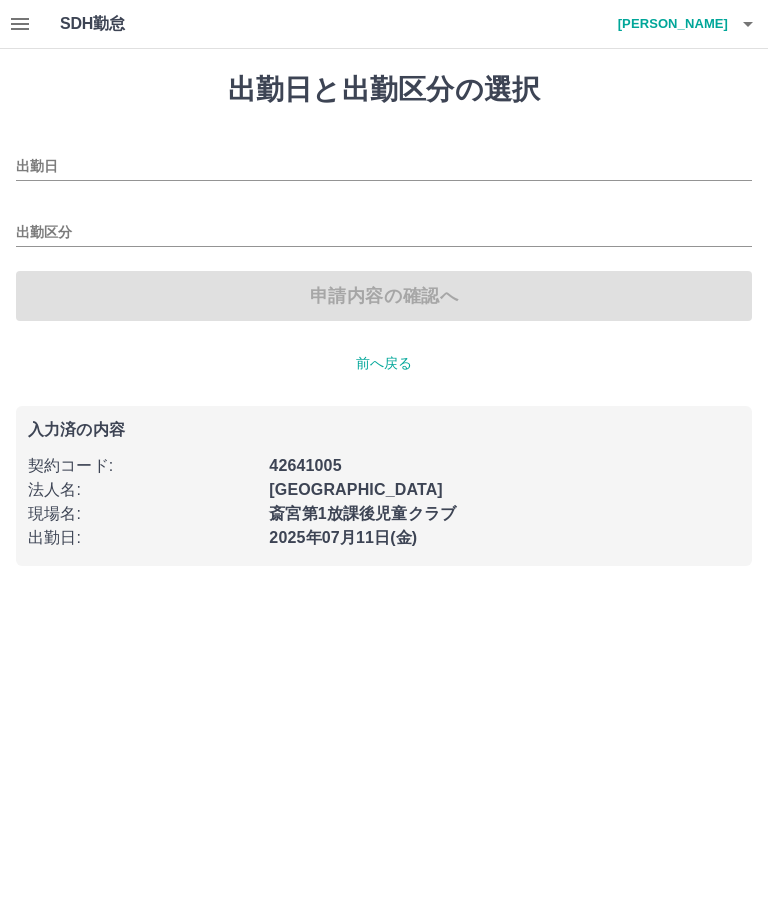 type on "**********" 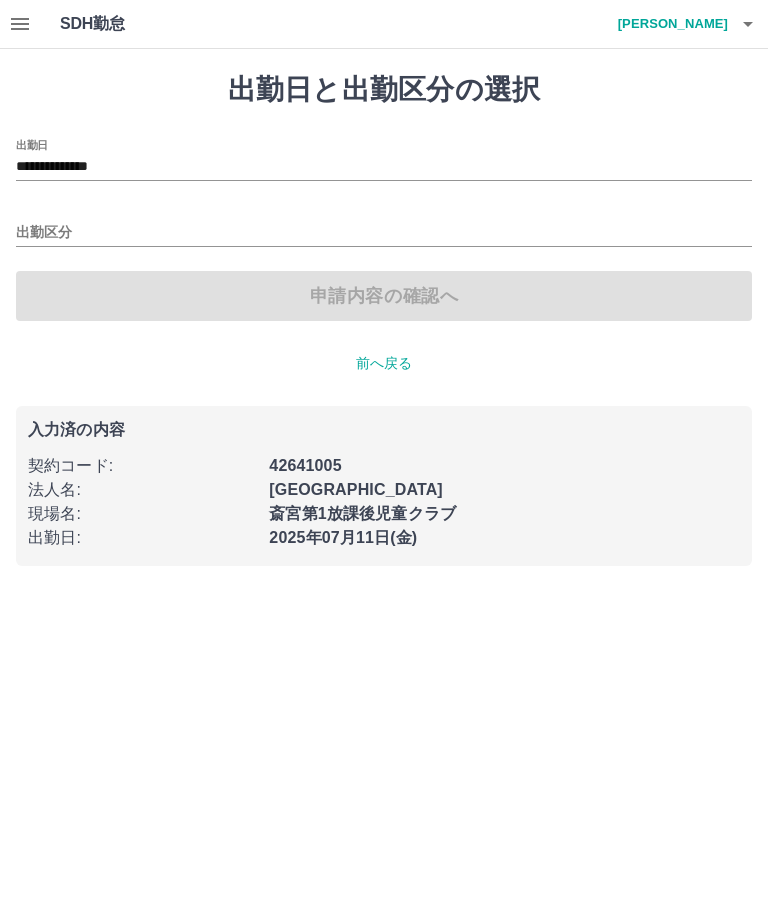 click on "出勤区分" at bounding box center (384, 233) 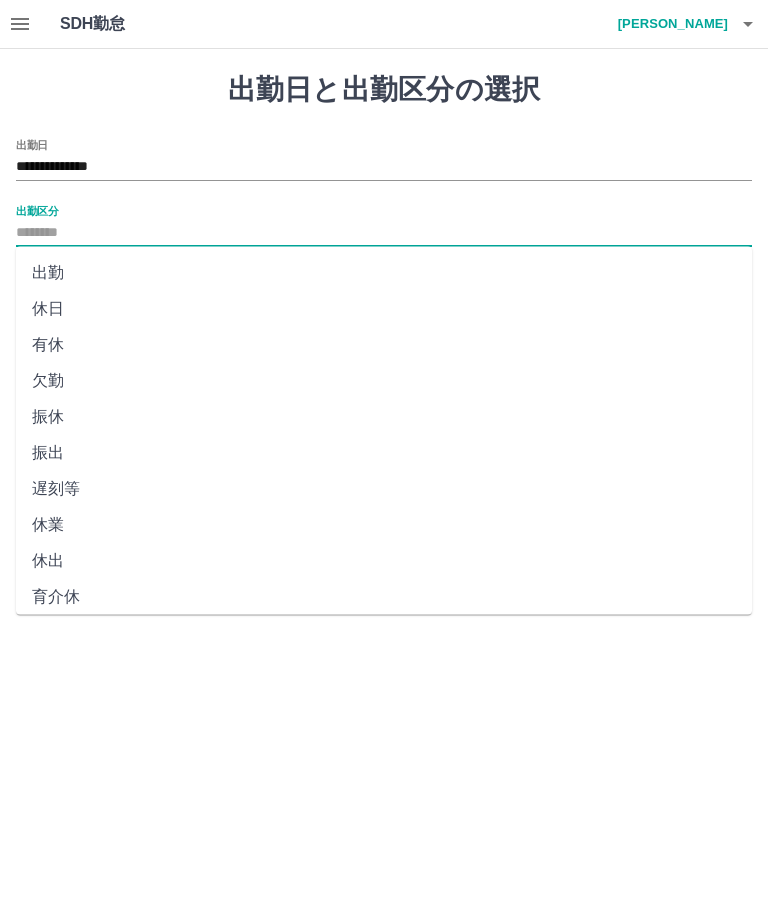 click on "出勤" at bounding box center [384, 273] 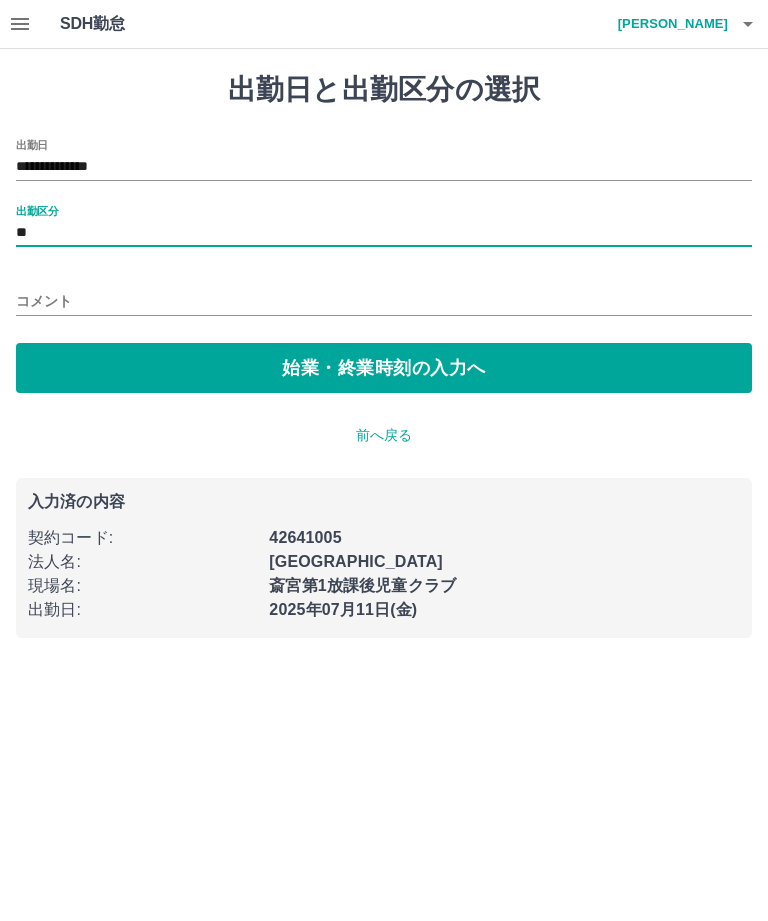 click on "始業・終業時刻の入力へ" at bounding box center [384, 368] 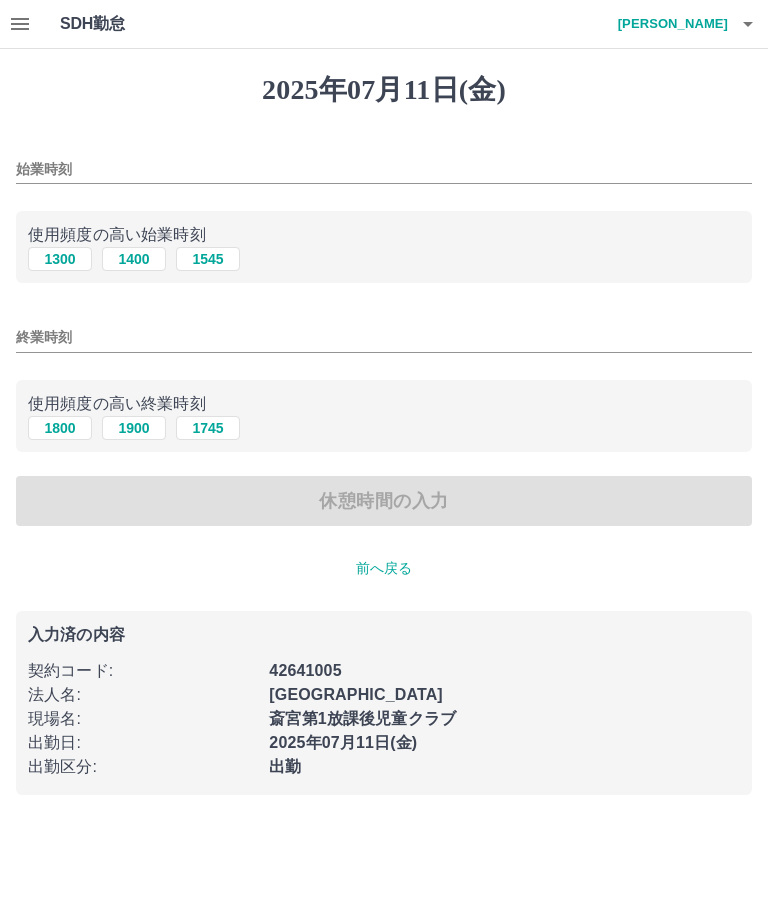click on "1300" at bounding box center (60, 259) 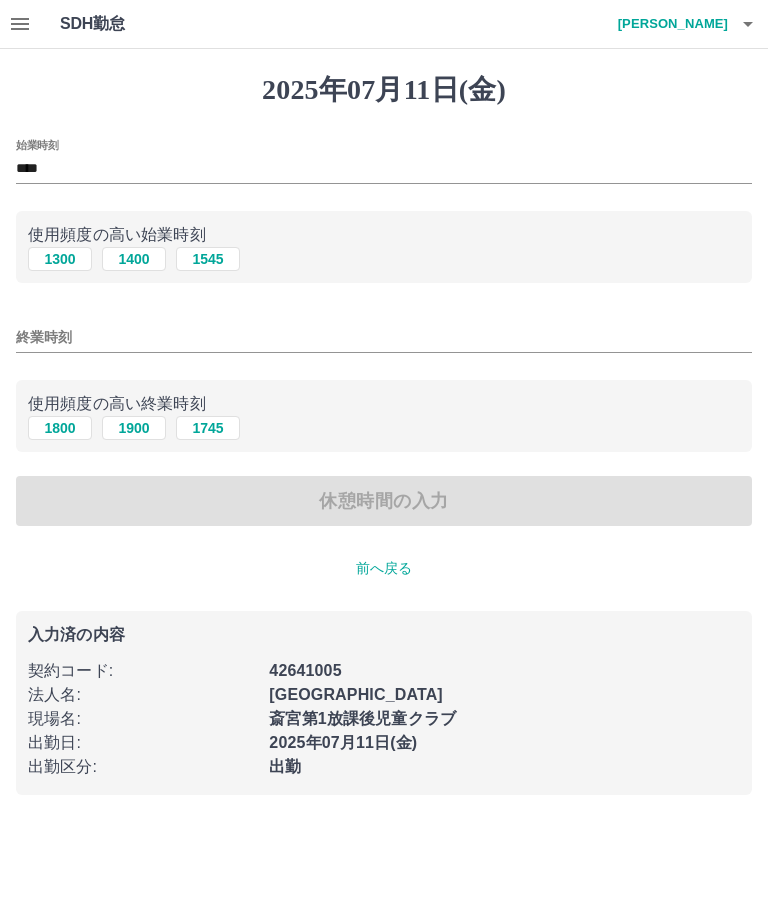 click on "1800" at bounding box center (60, 428) 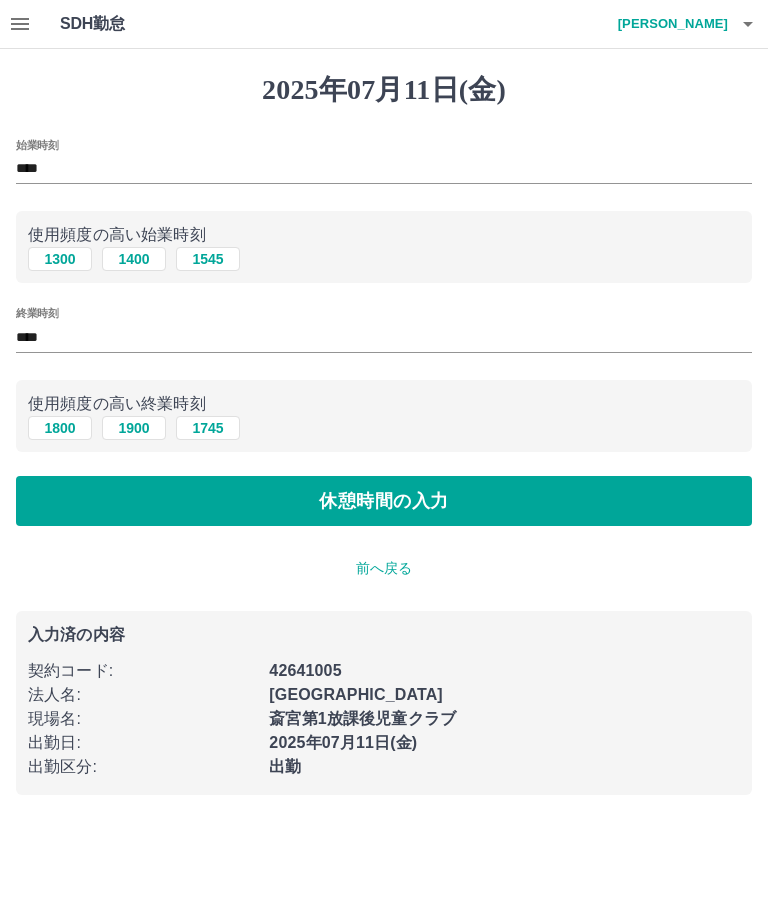 click on "休憩時間の入力" at bounding box center [384, 501] 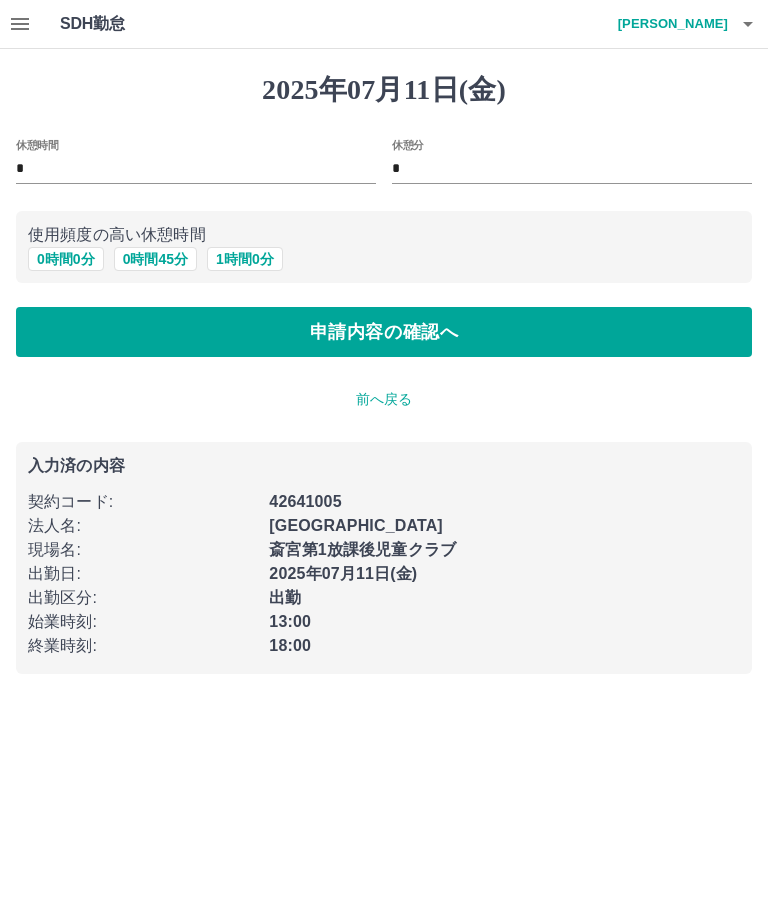 click on "申請内容の確認へ" at bounding box center (384, 332) 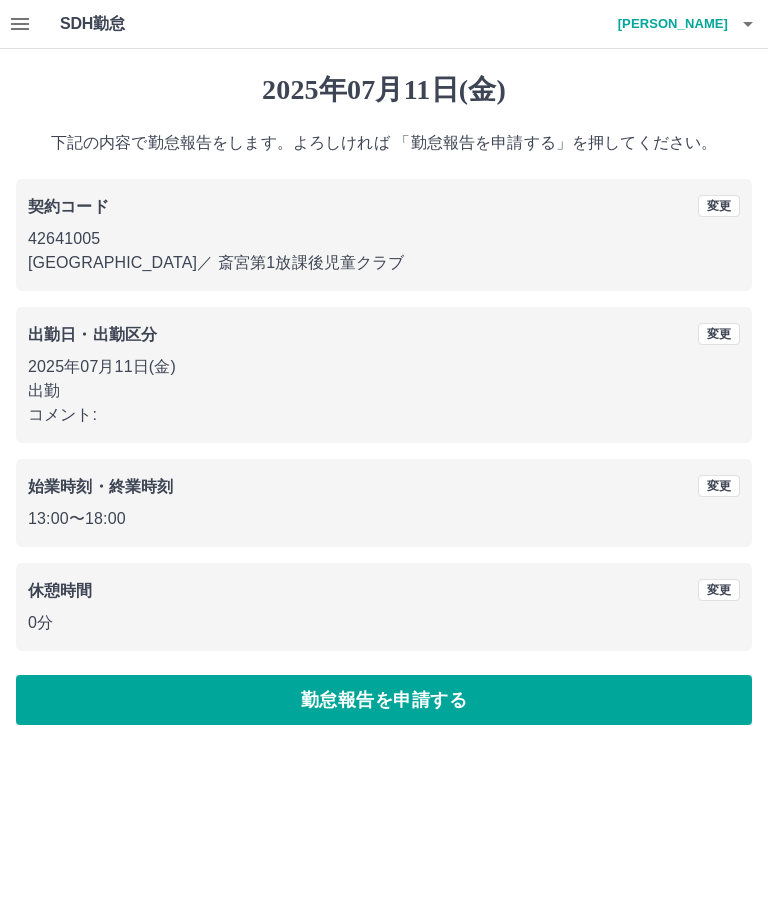 click on "勤怠報告を申請する" at bounding box center [384, 700] 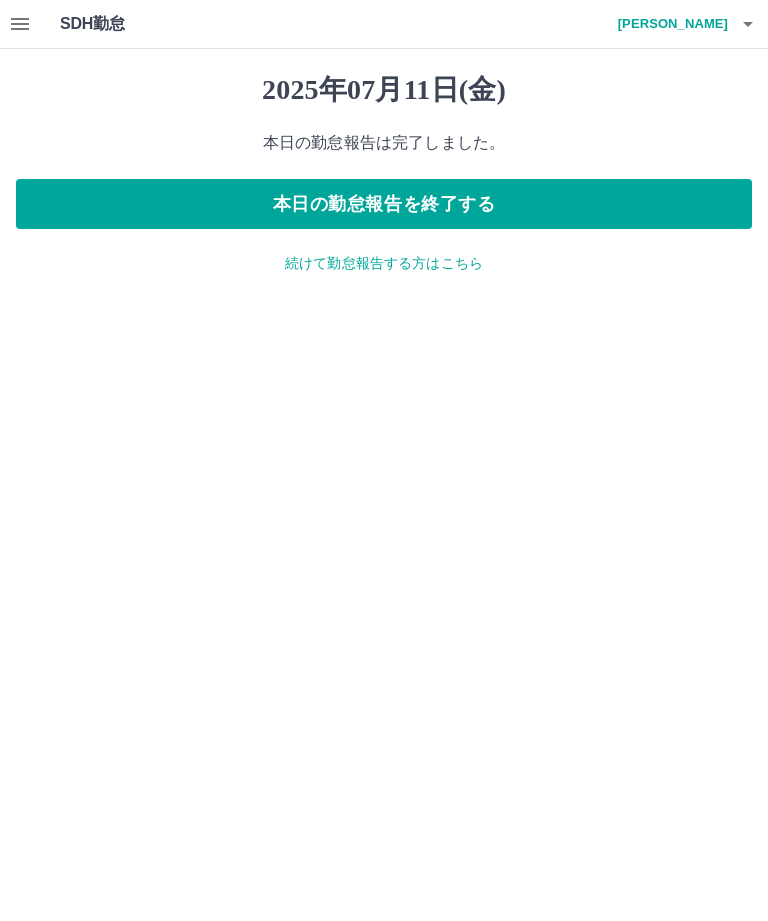 click on "本日の勤怠報告を終了する" at bounding box center (384, 204) 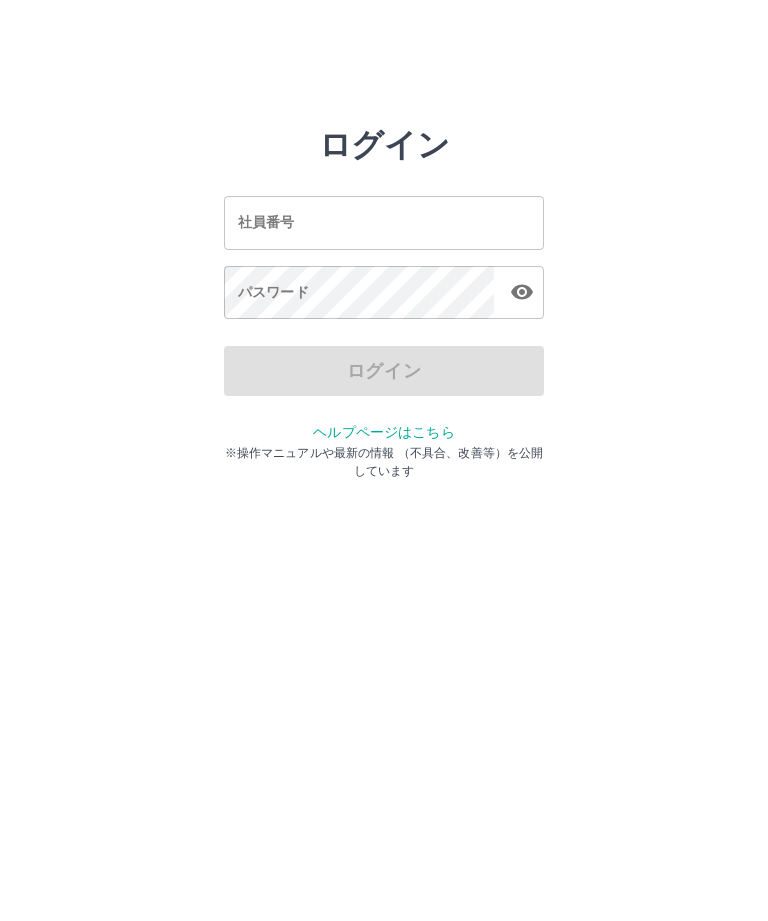 scroll, scrollTop: 0, scrollLeft: 0, axis: both 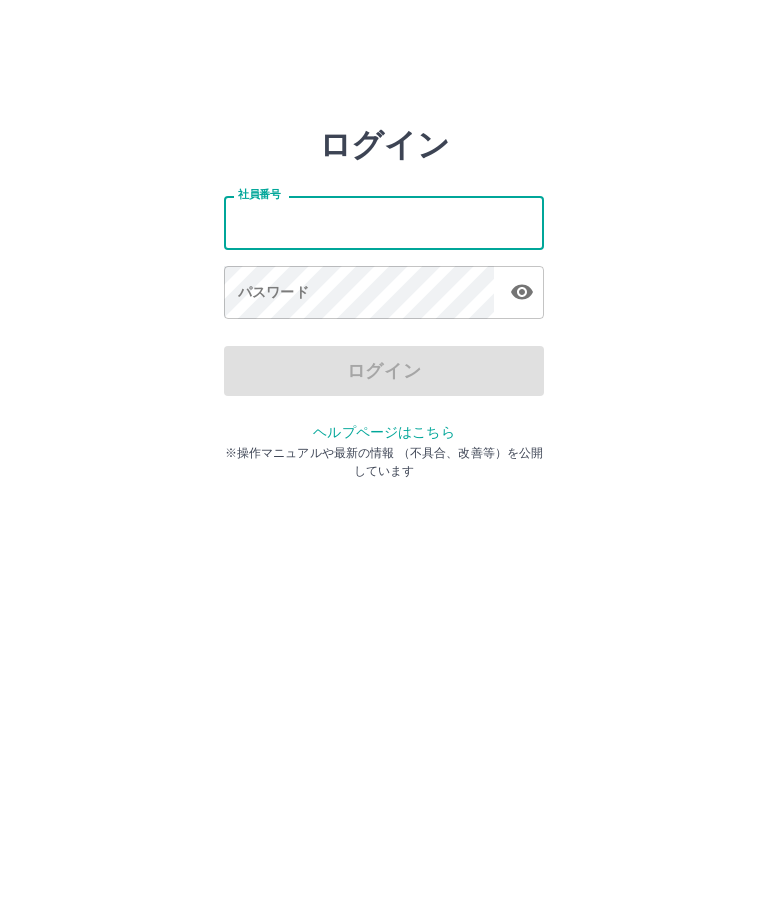 click on "社員番号" at bounding box center (384, 222) 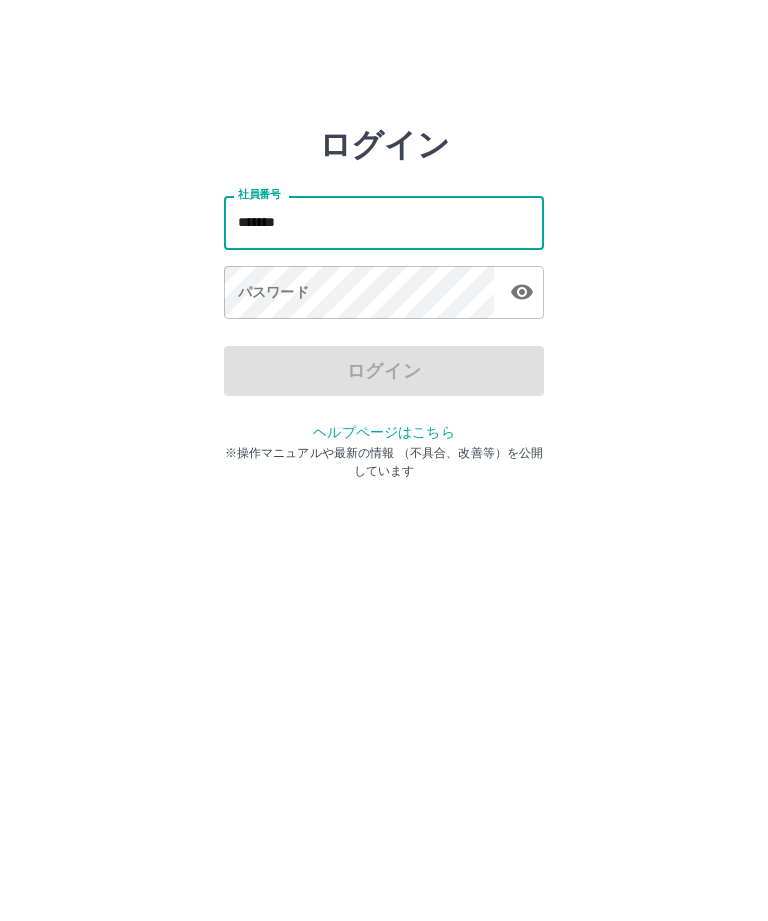 type on "*******" 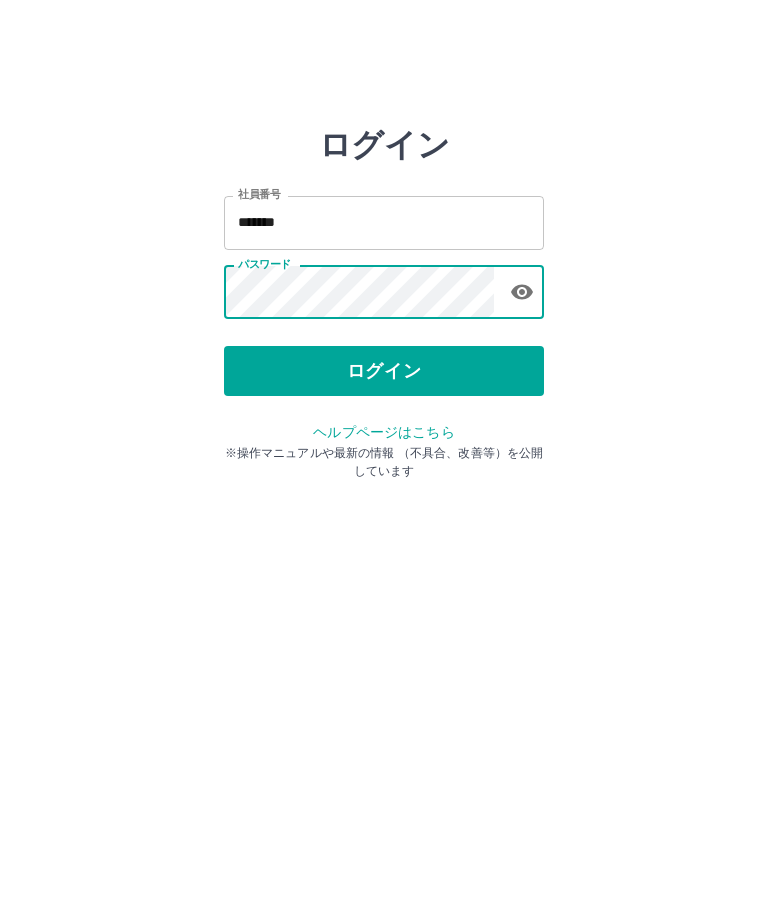 click on "ログイン" at bounding box center (384, 371) 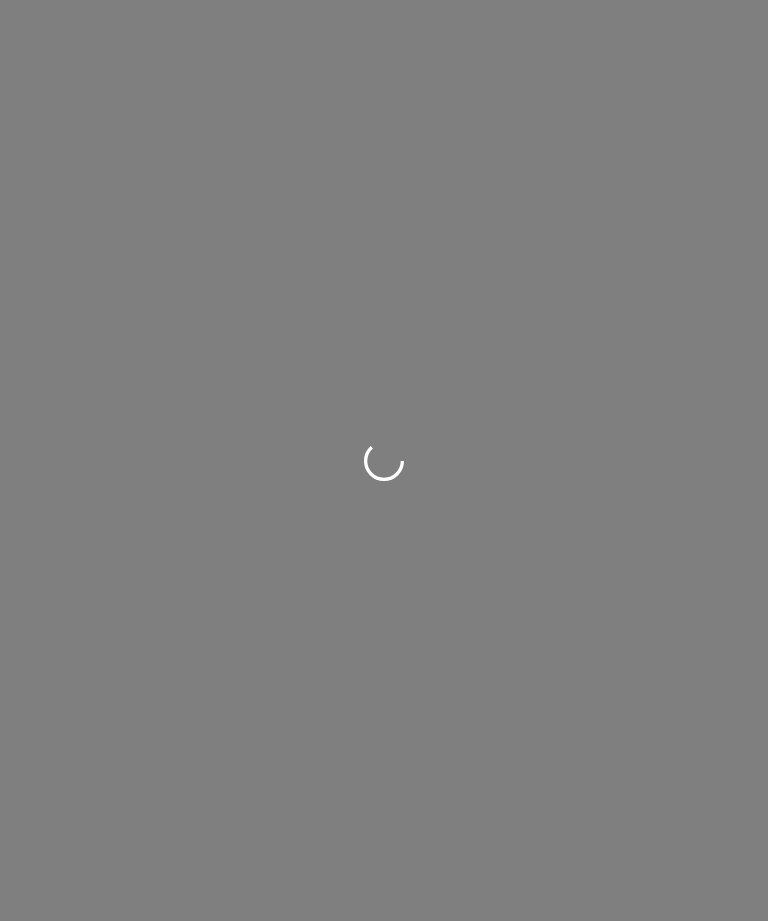 scroll, scrollTop: 0, scrollLeft: 0, axis: both 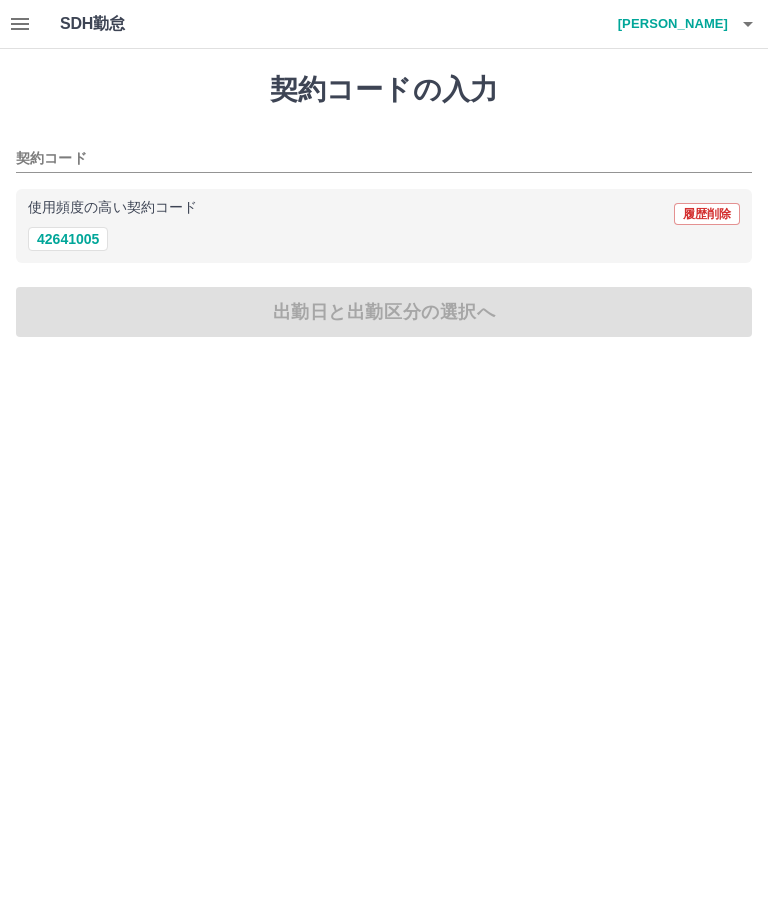click on "42641005" at bounding box center (68, 239) 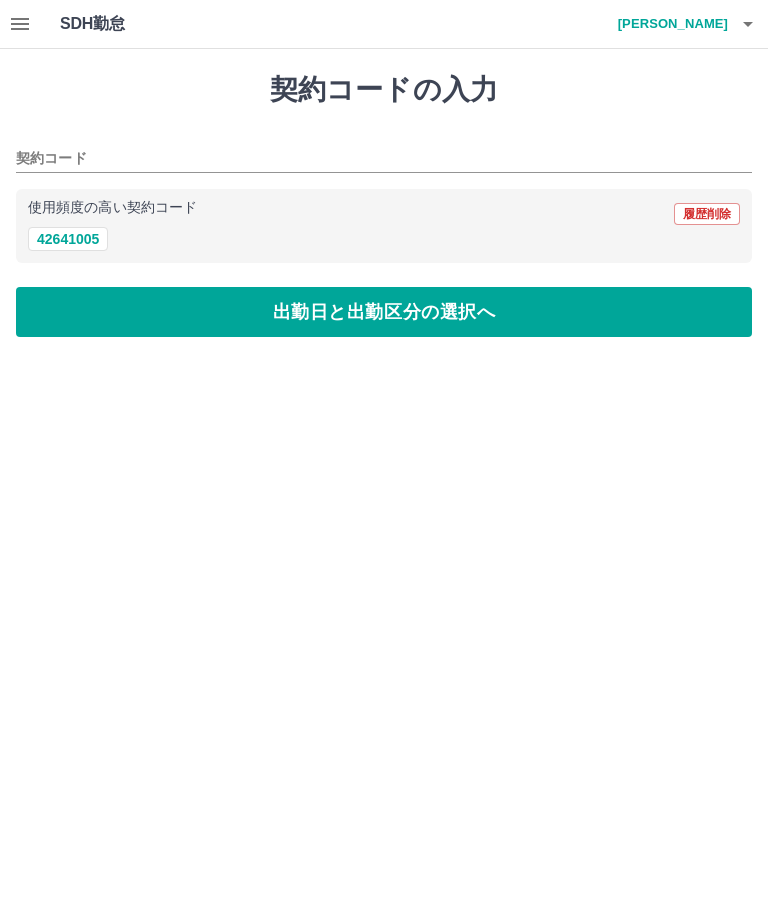 type on "********" 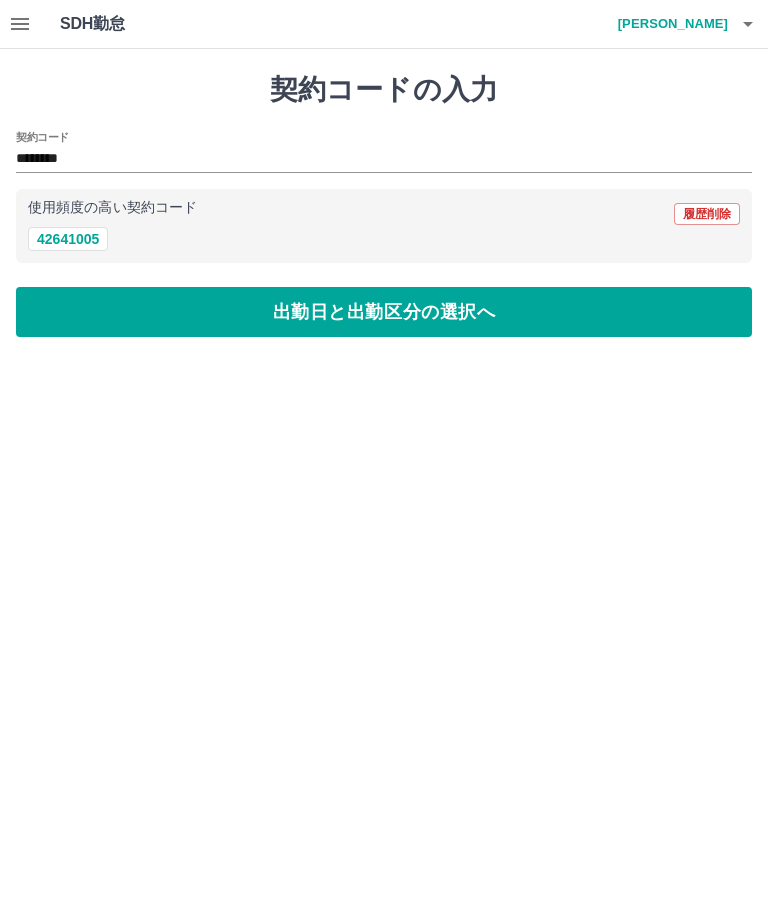 click on "出勤日と出勤区分の選択へ" at bounding box center (384, 312) 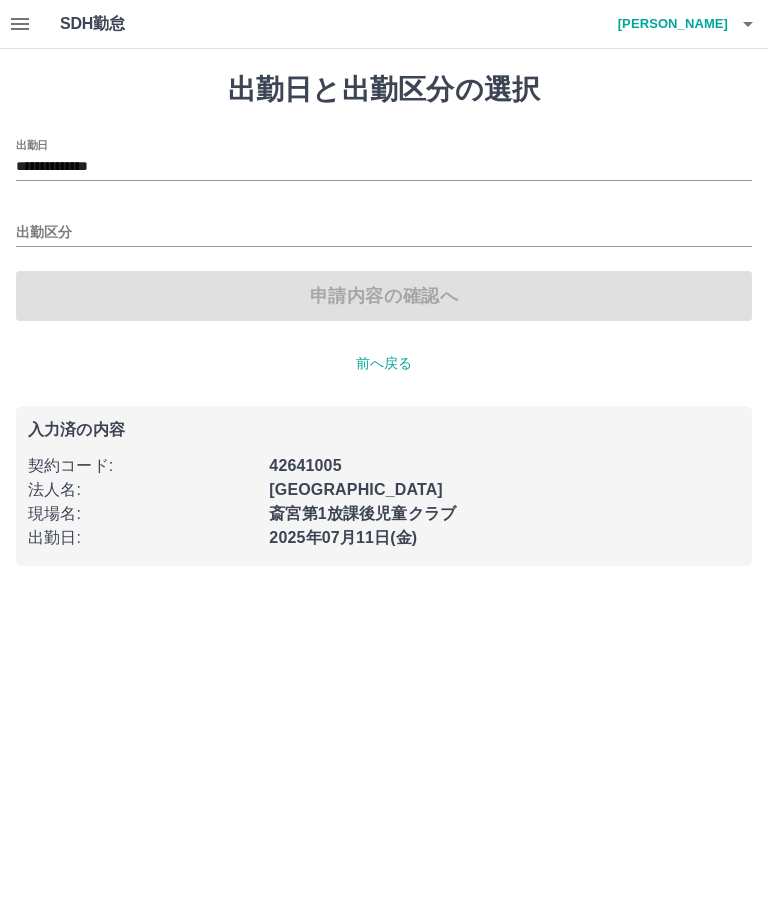 click on "**********" at bounding box center [384, 167] 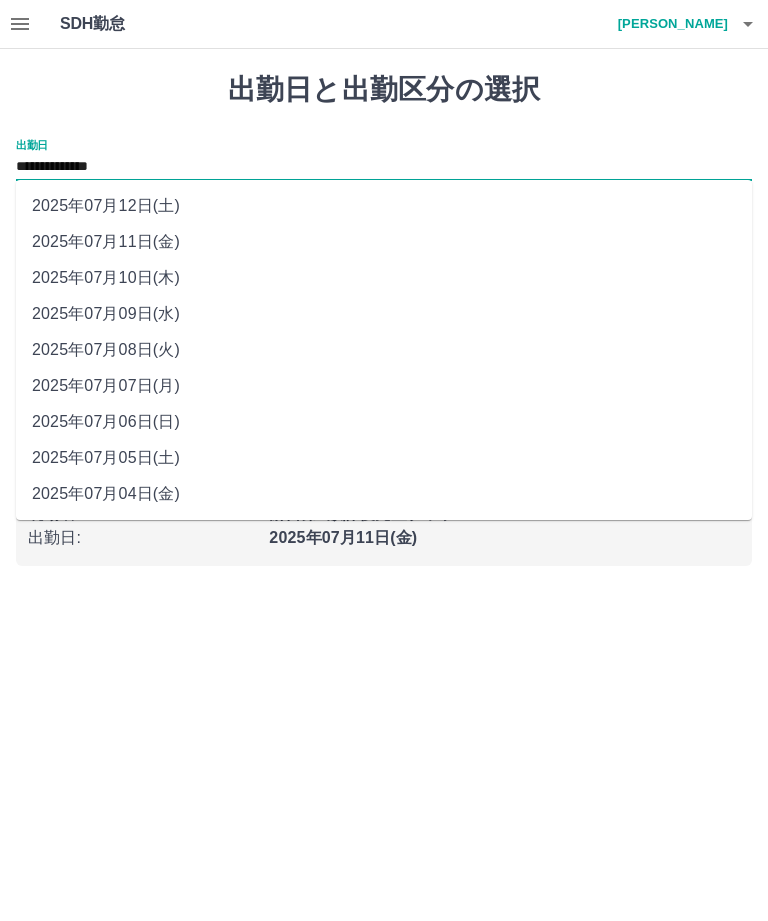 click on "2025年07月10日(木)" at bounding box center (384, 278) 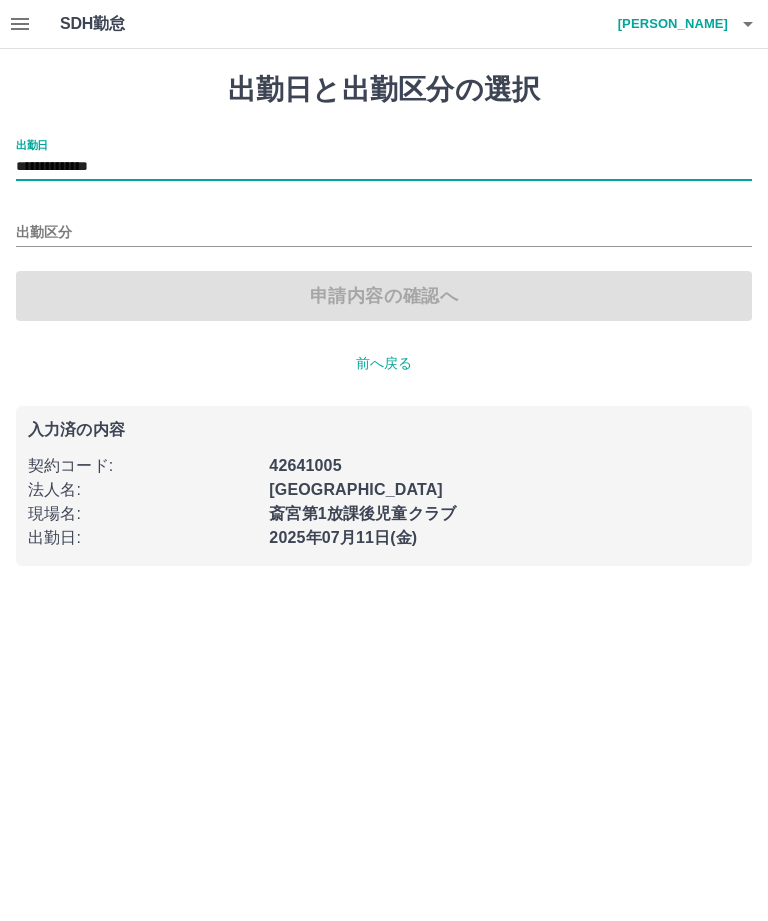 type on "**********" 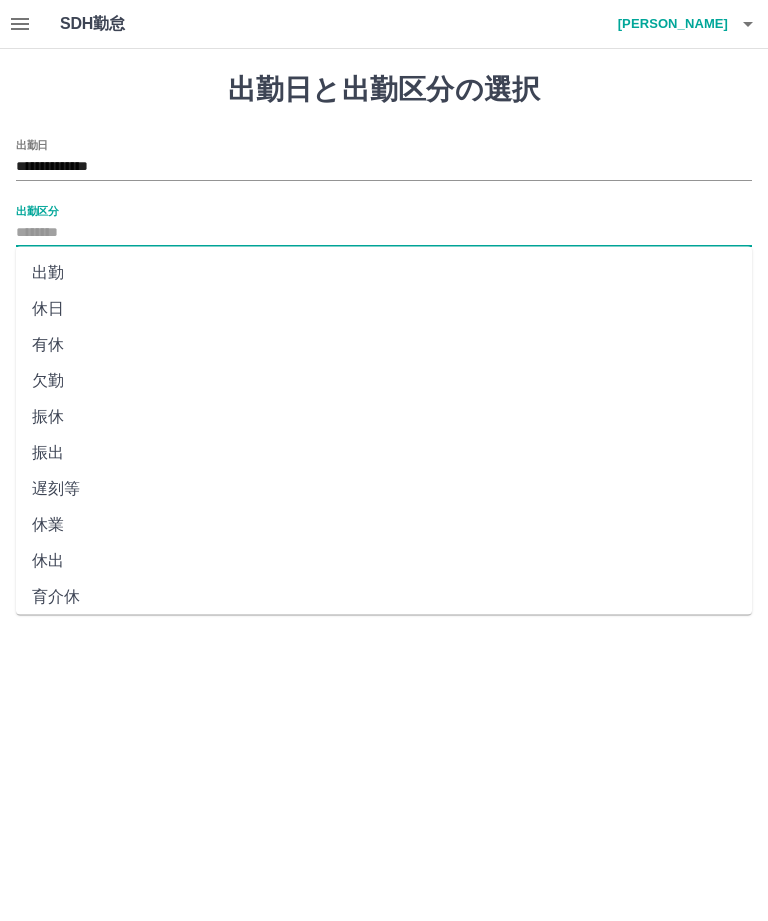 click on "休日" at bounding box center (384, 309) 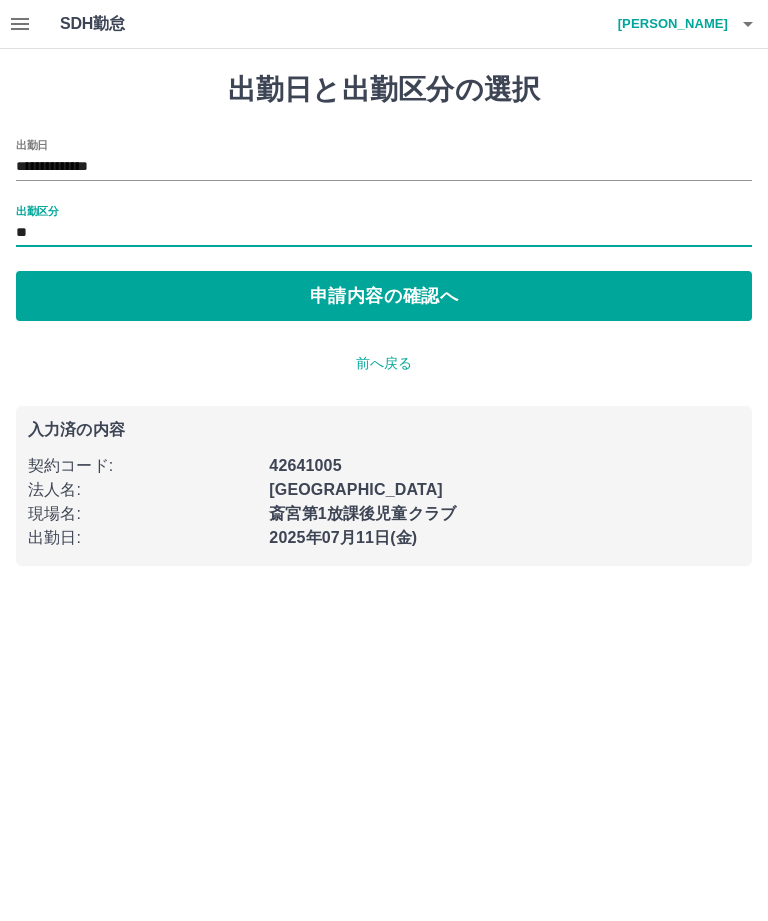 click on "申請内容の確認へ" at bounding box center [384, 296] 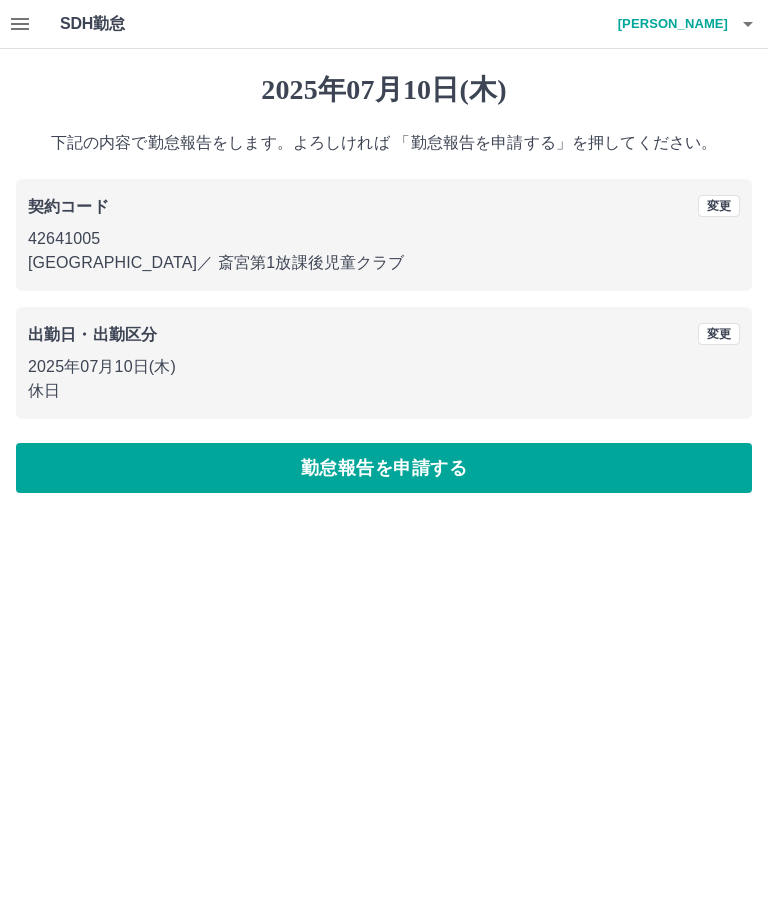 click on "勤怠報告を申請する" at bounding box center (384, 468) 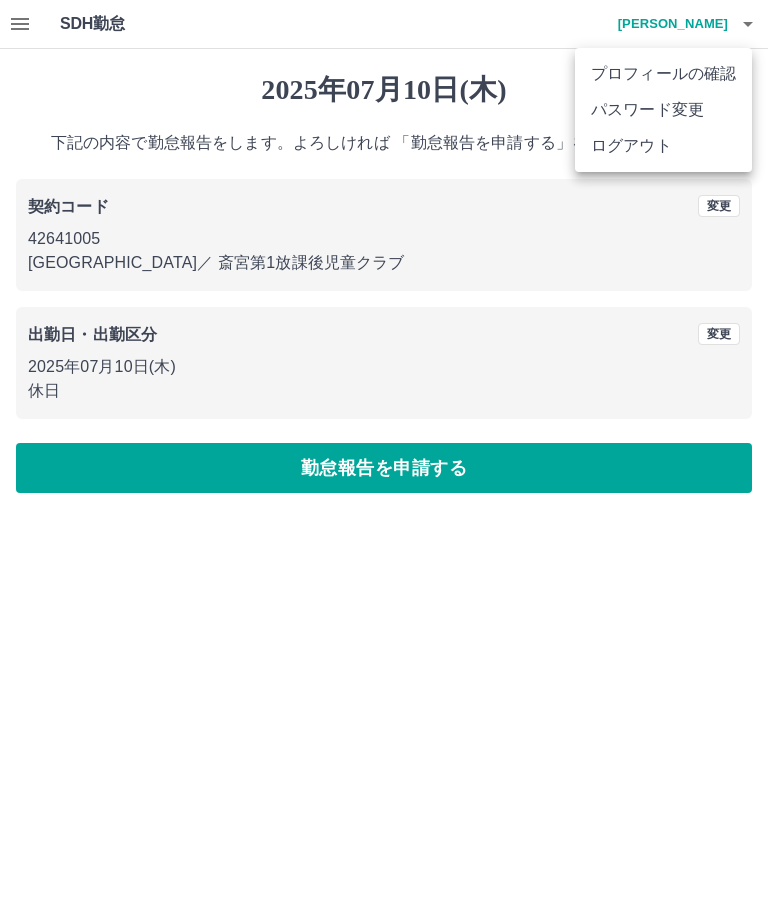 click on "ログアウト" at bounding box center [663, 146] 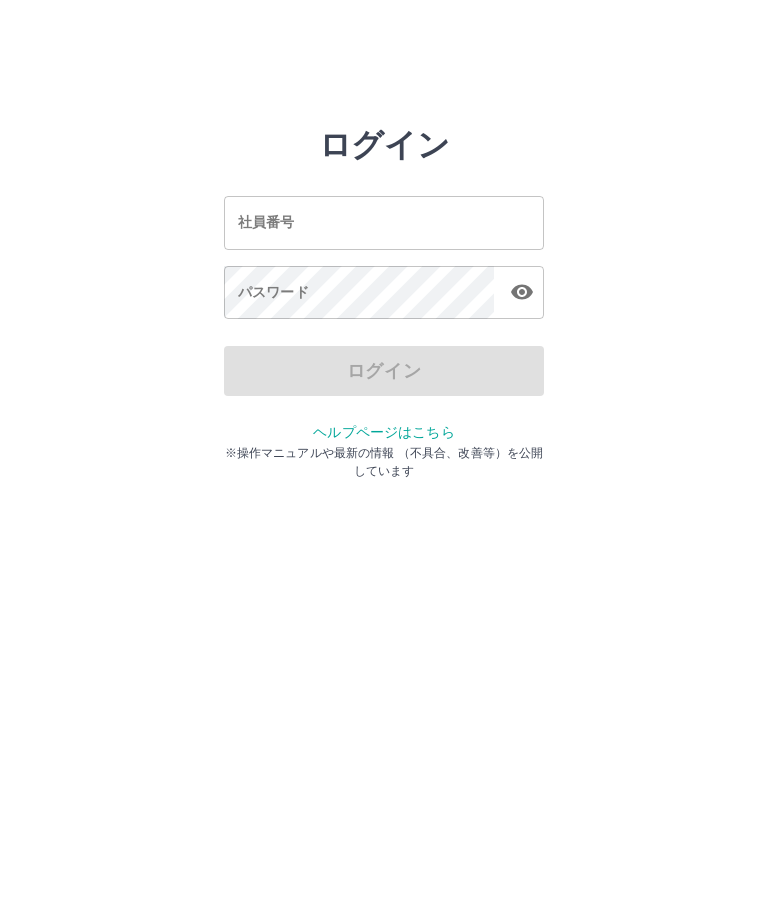scroll, scrollTop: 0, scrollLeft: 0, axis: both 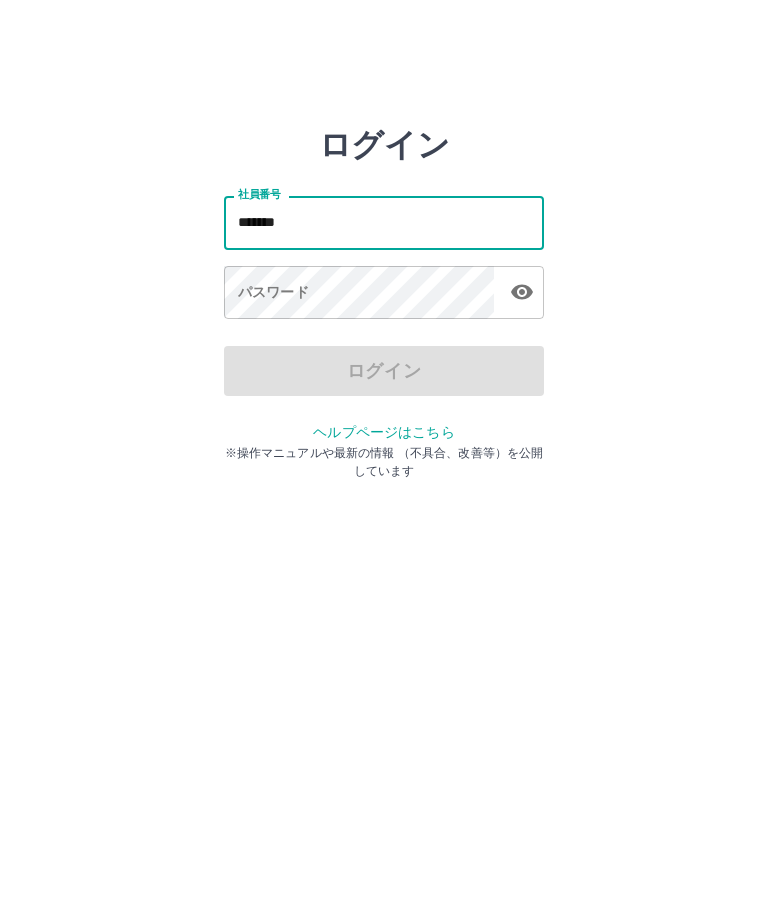 type on "*******" 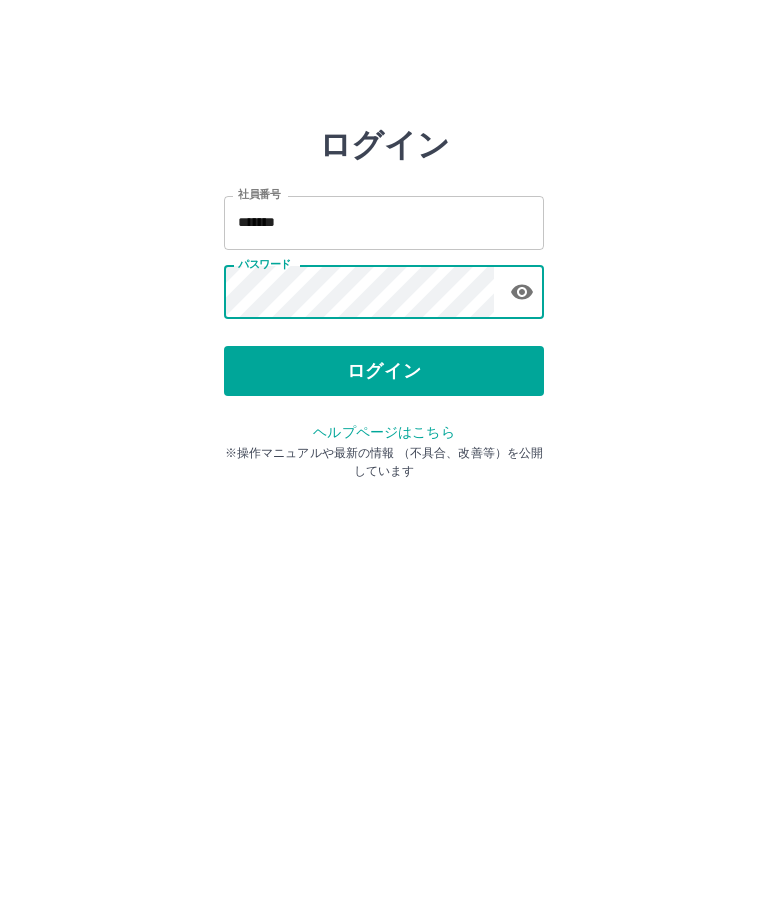 click on "ログイン" at bounding box center [384, 371] 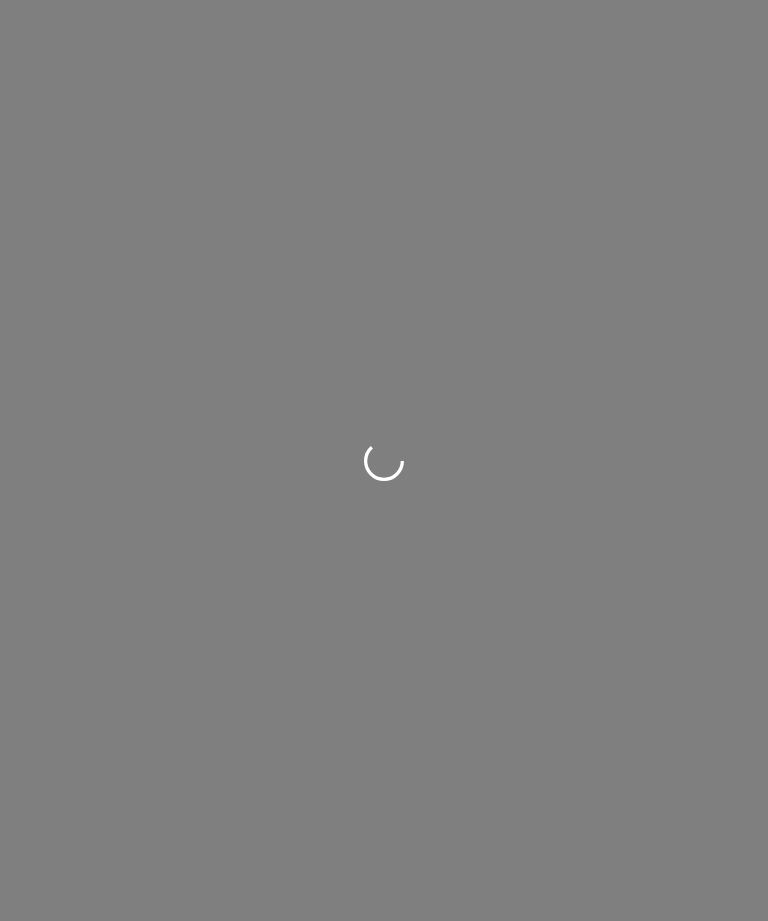 scroll, scrollTop: 0, scrollLeft: 0, axis: both 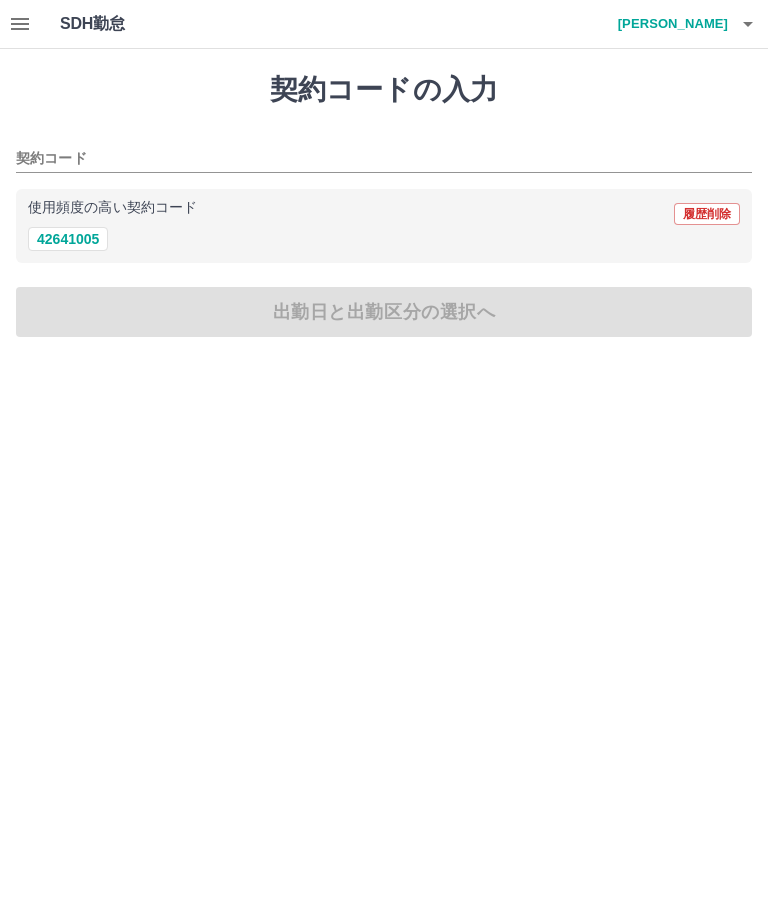 click on "42641005" at bounding box center [68, 239] 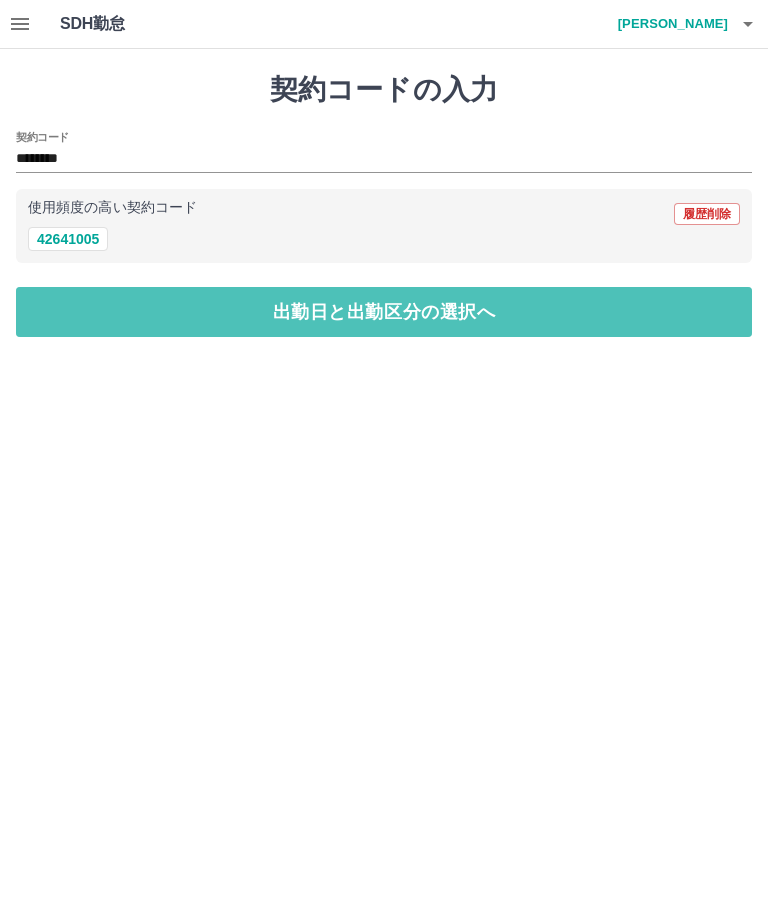 click on "出勤日と出勤区分の選択へ" at bounding box center (384, 312) 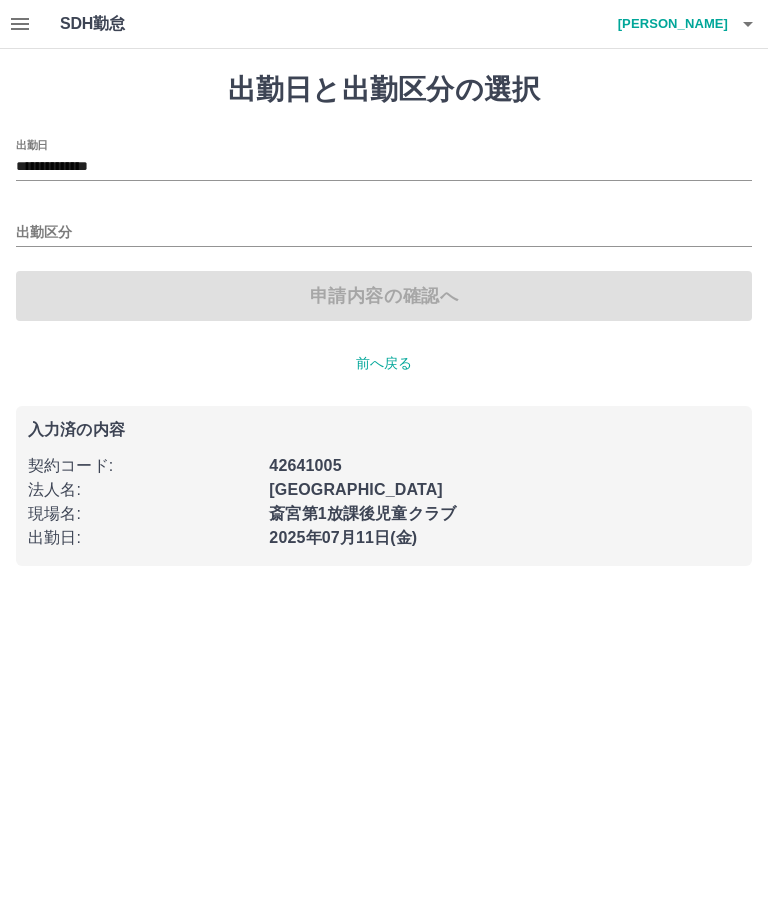 click on "出勤区分" at bounding box center [384, 233] 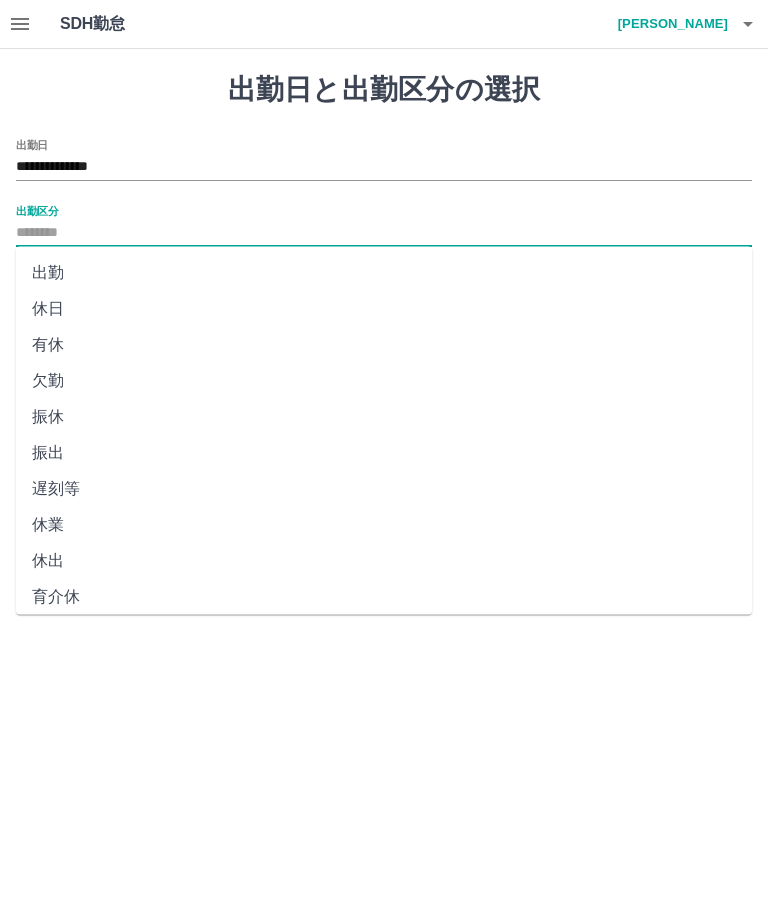 click on "出勤" at bounding box center (384, 273) 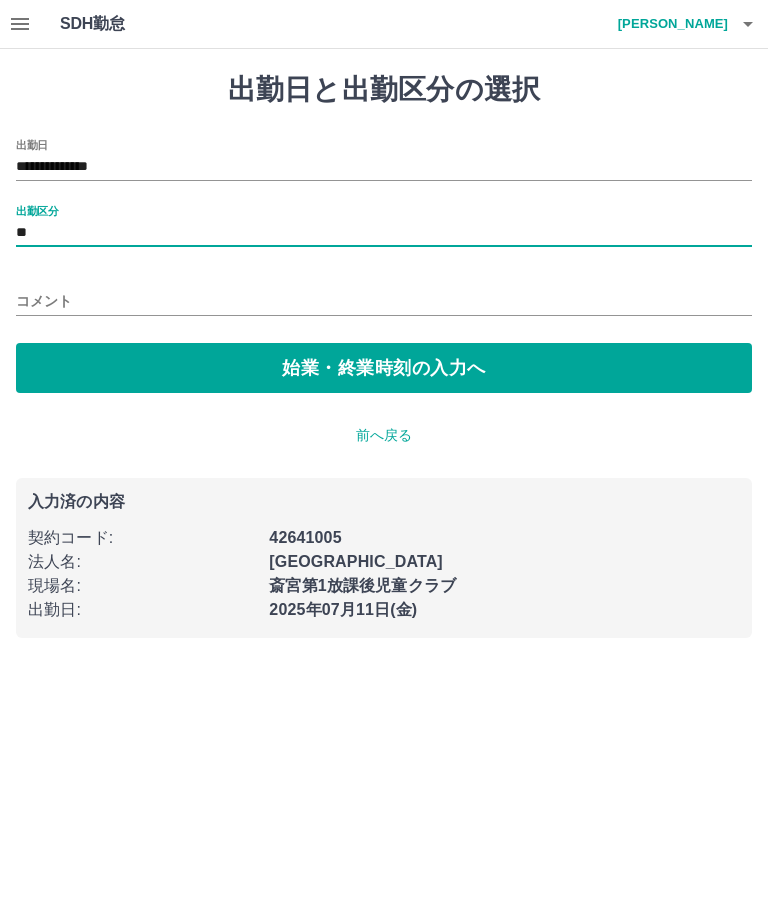 click on "始業・終業時刻の入力へ" at bounding box center (384, 368) 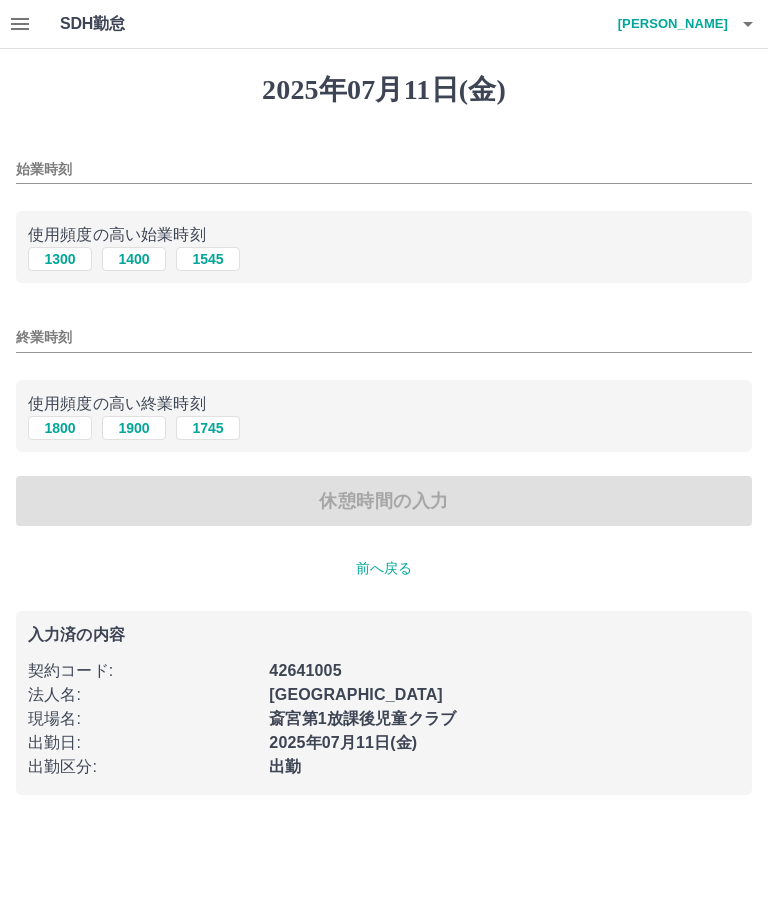 click on "1300" at bounding box center (60, 259) 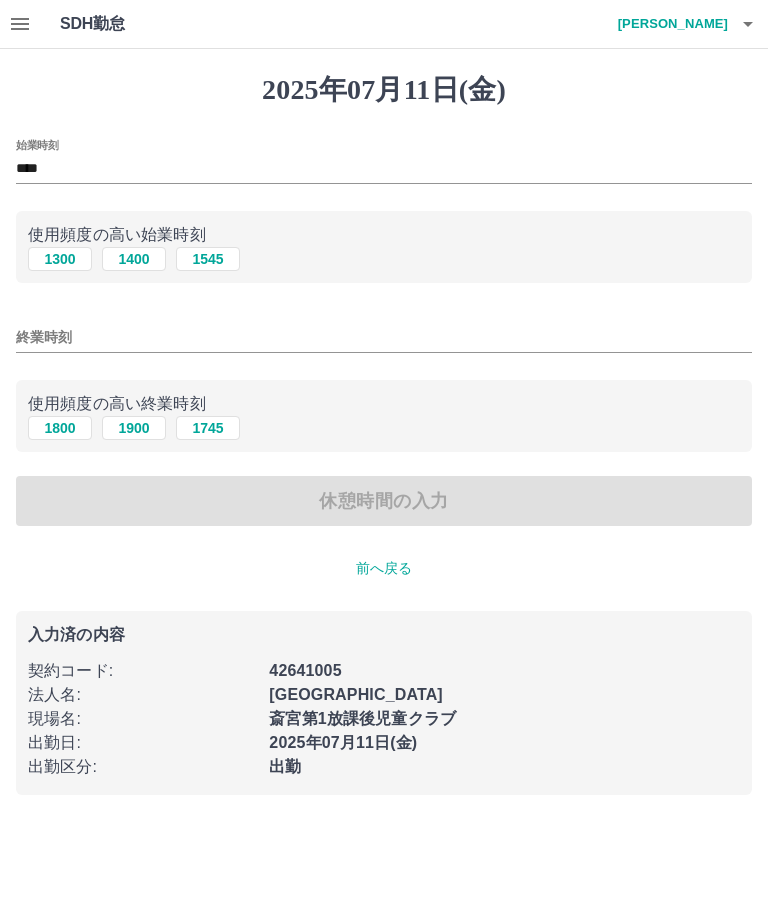 click on "1800" at bounding box center (60, 428) 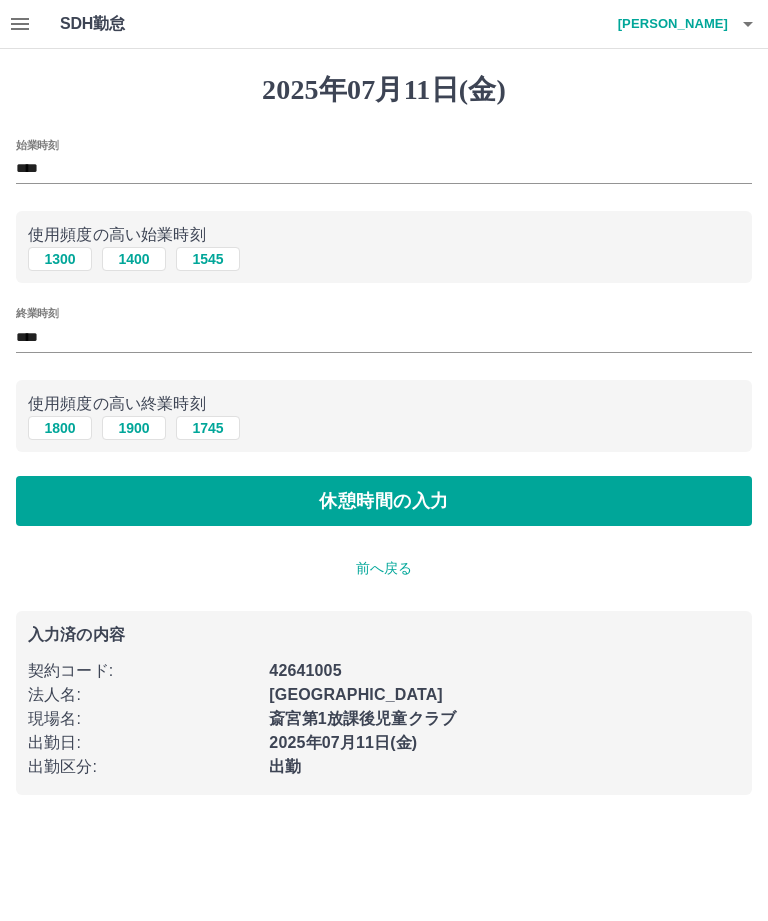 click on "休憩時間の入力" at bounding box center [384, 501] 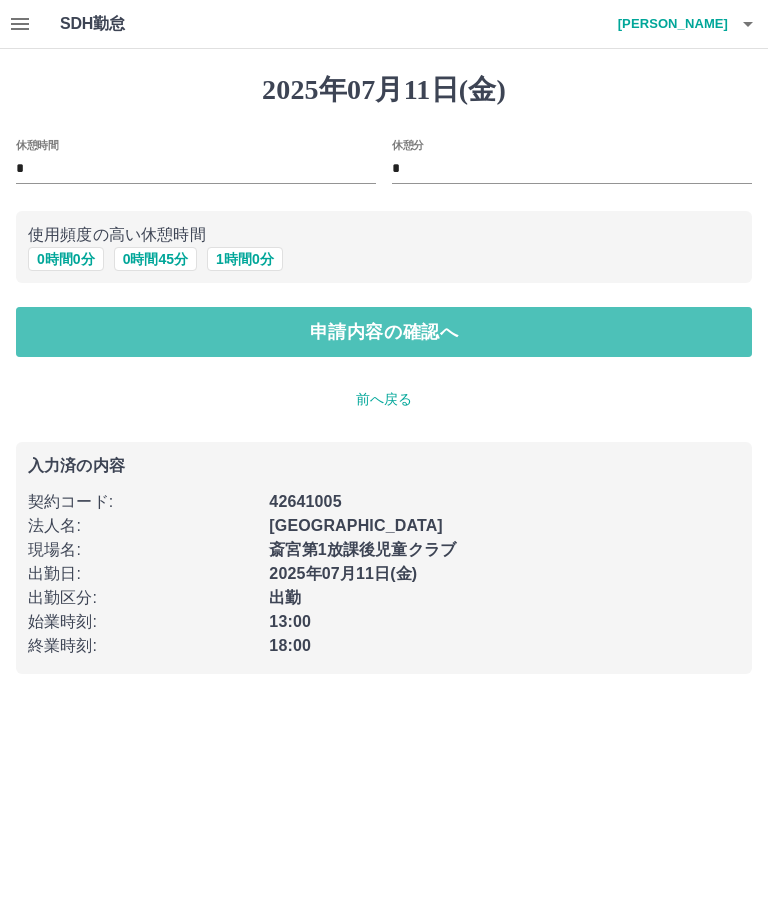 click on "申請内容の確認へ" at bounding box center (384, 332) 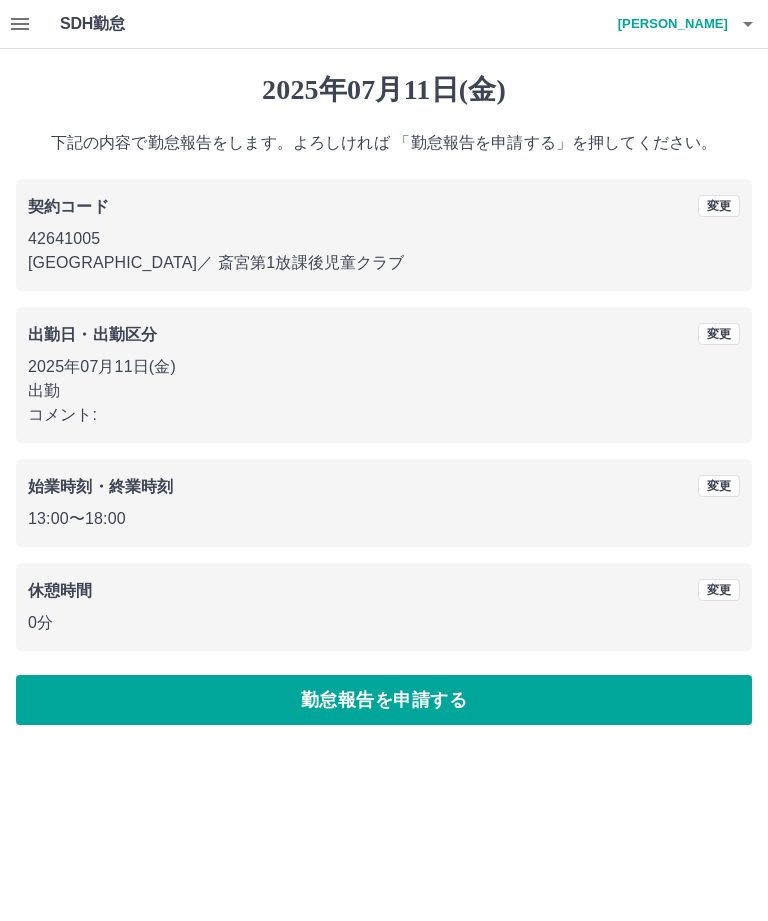 click on "勤怠報告を申請する" at bounding box center [384, 700] 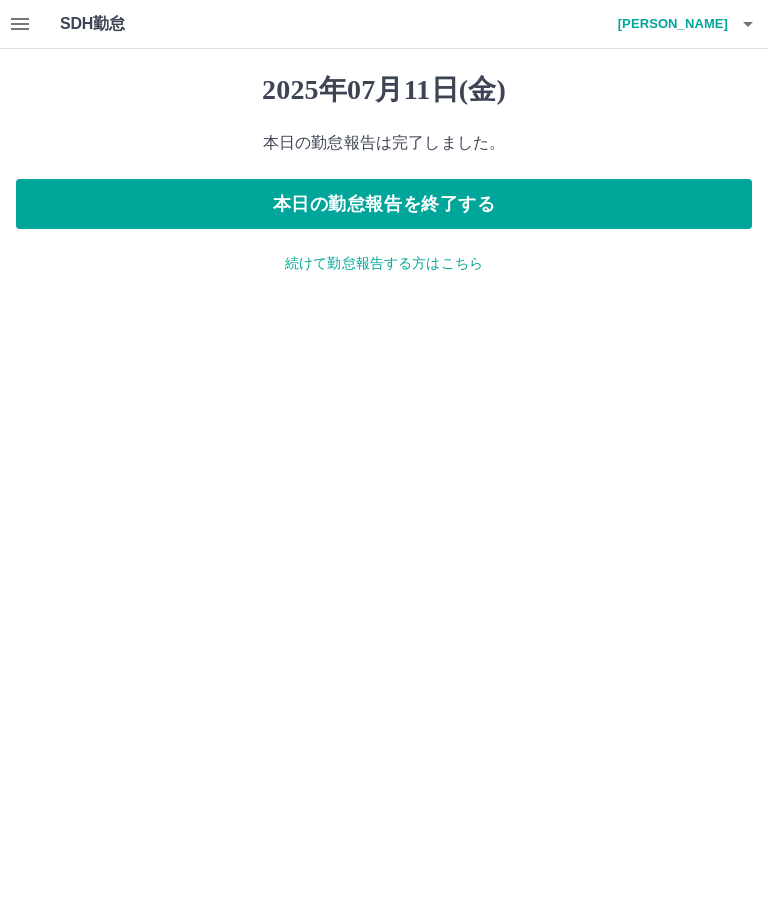 click on "本日の勤怠報告を終了する" at bounding box center (384, 204) 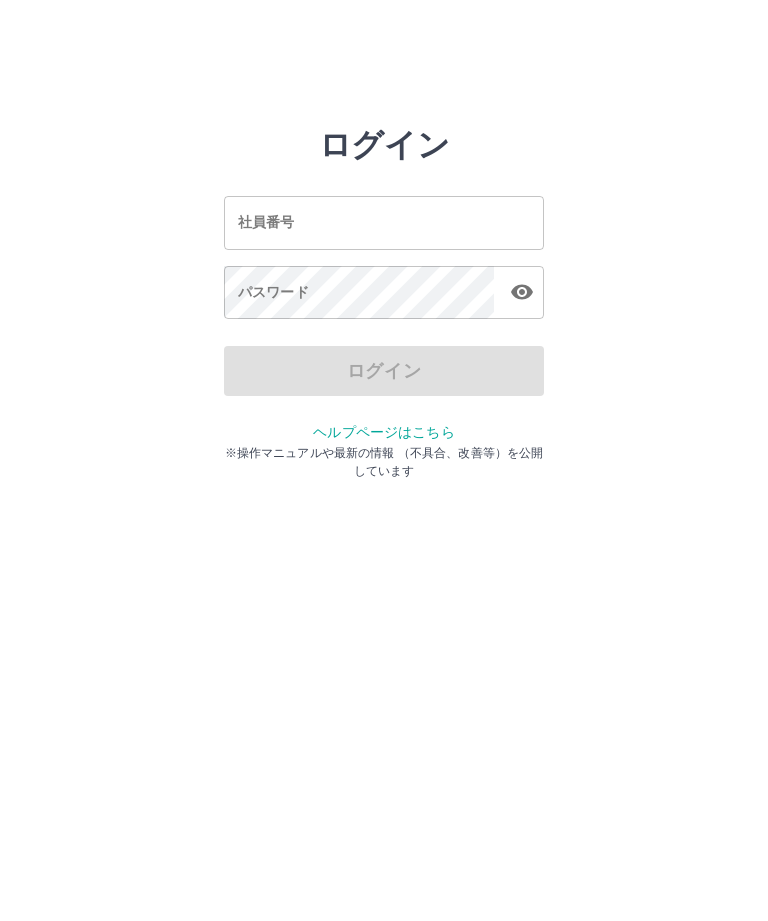 scroll, scrollTop: 0, scrollLeft: 0, axis: both 